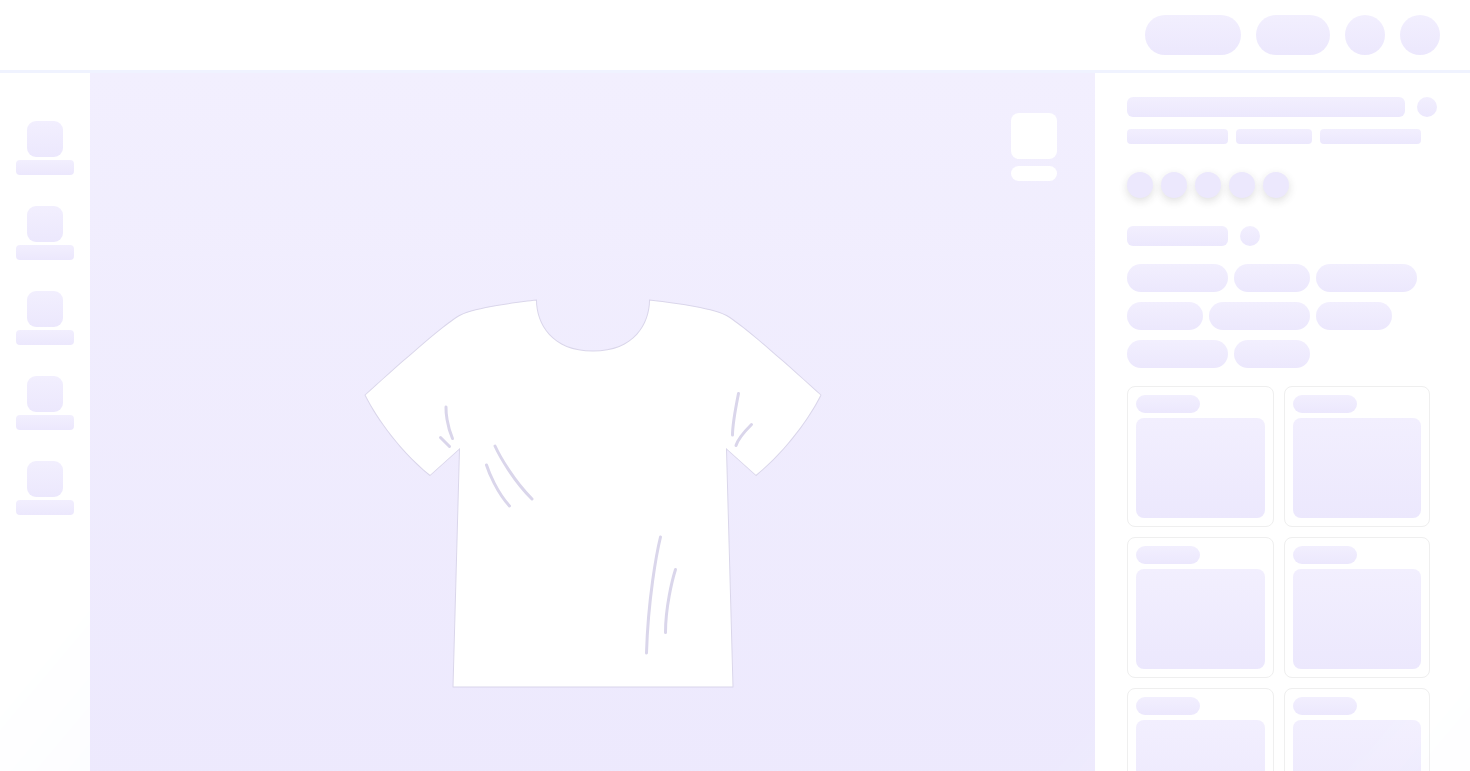 scroll, scrollTop: 0, scrollLeft: 0, axis: both 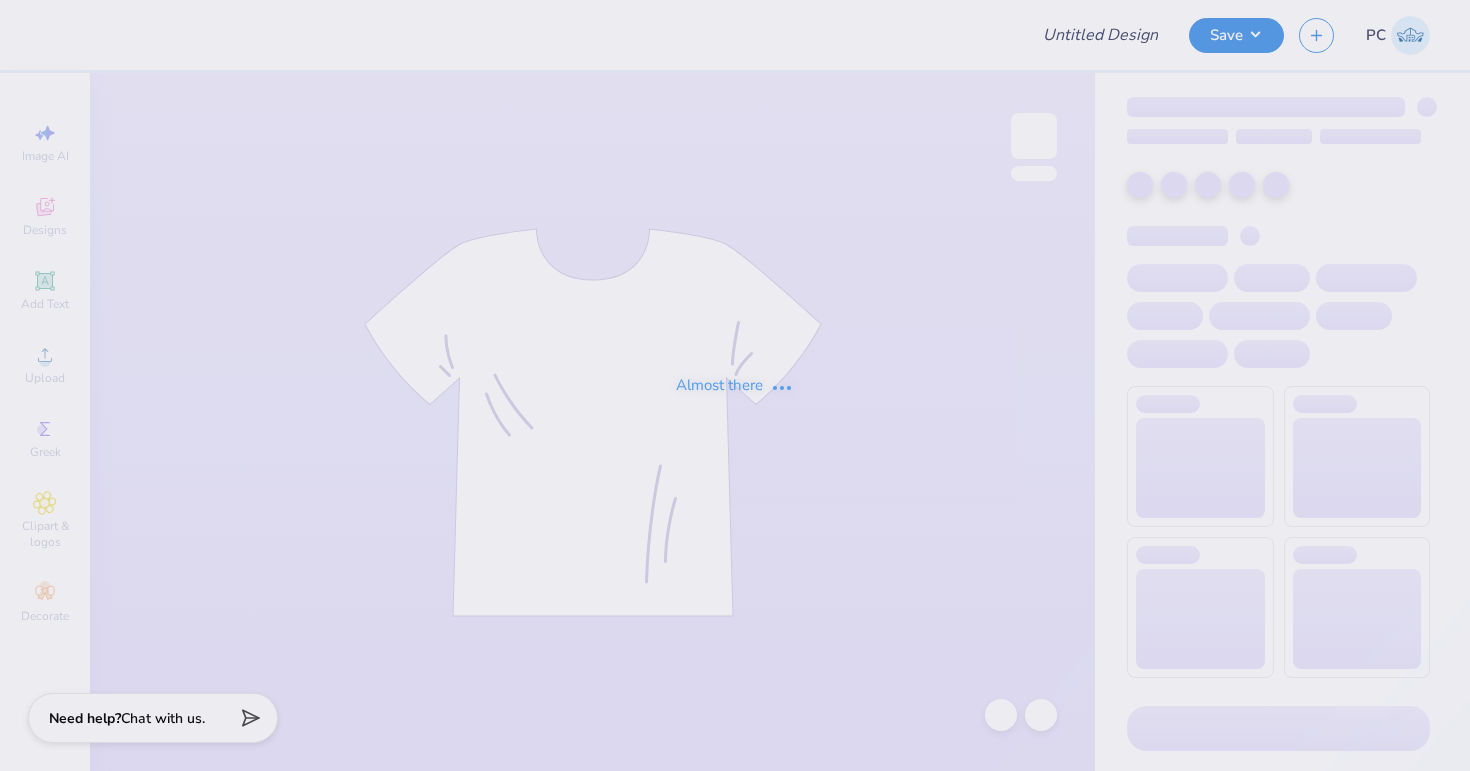 type on "Coastal Cowgirl Merch" 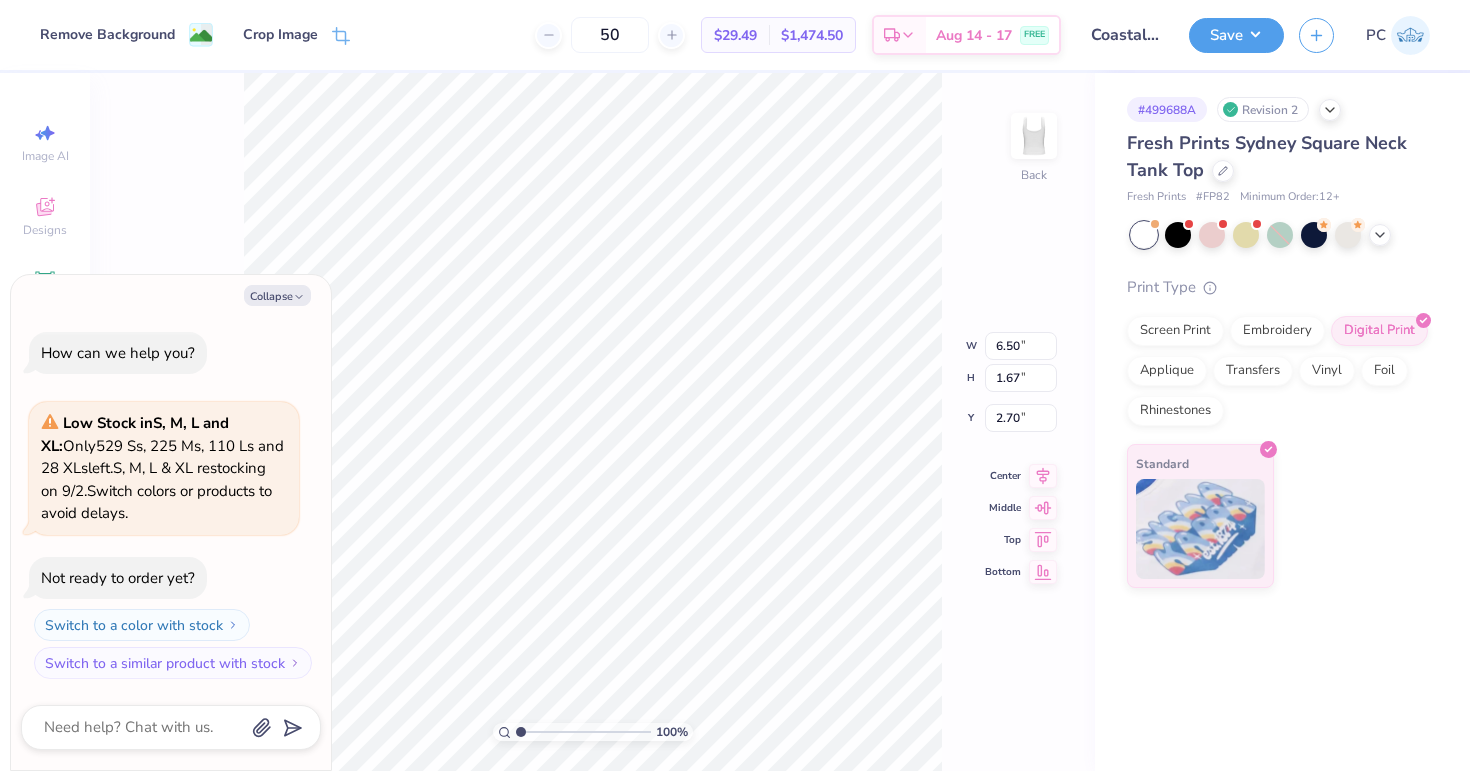 click on "Collapse How can we help you? Low Stock in  S, M, L and XL :  Only  529 Ss, 225 Ms, 110 Ls and 28 XLs  left.  S, M, L & XL restocking on 9/2.  Switch colors or products to avoid delays.  Not ready to order yet? Switch to a color with stock Switch to a similar product with stock" at bounding box center (171, 523) 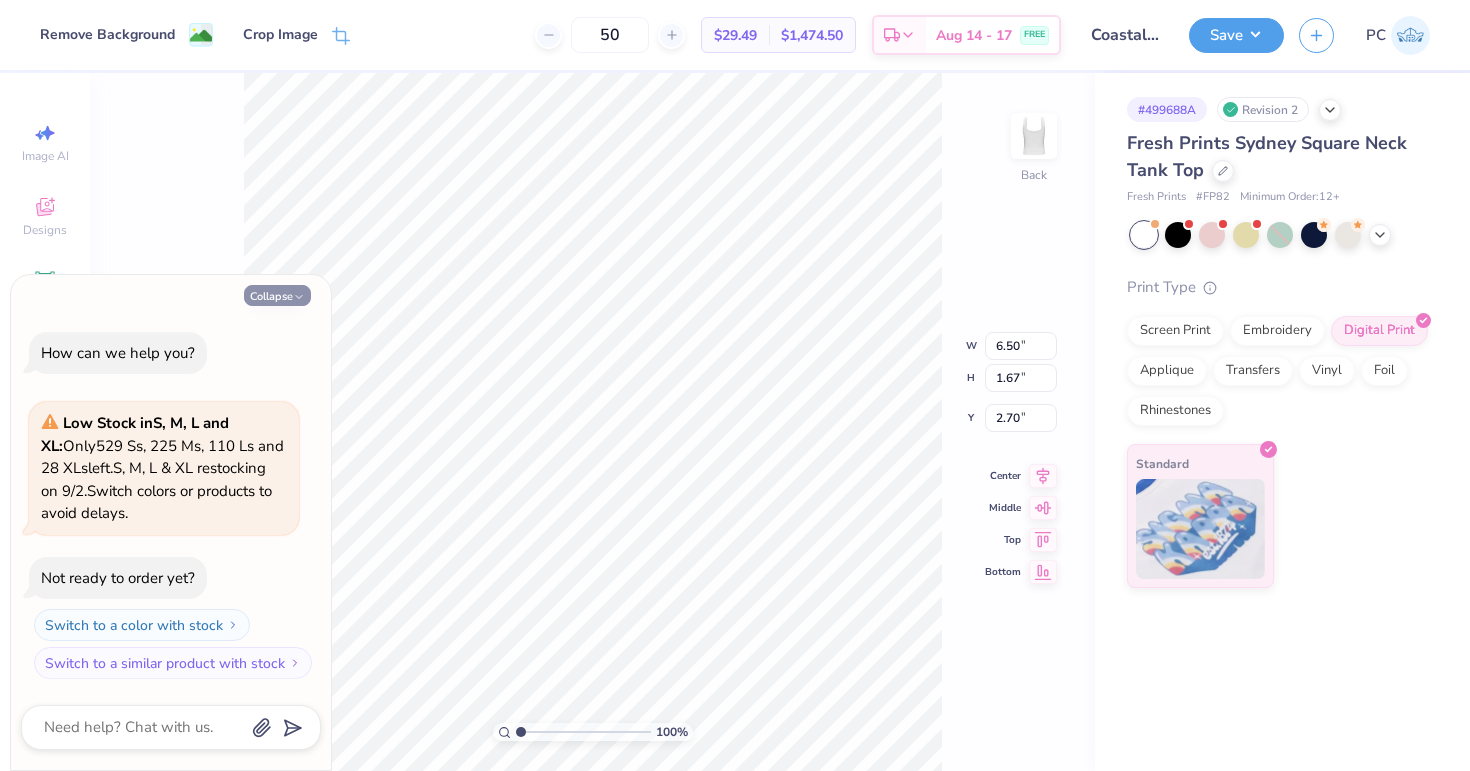 click on "Collapse" at bounding box center (277, 295) 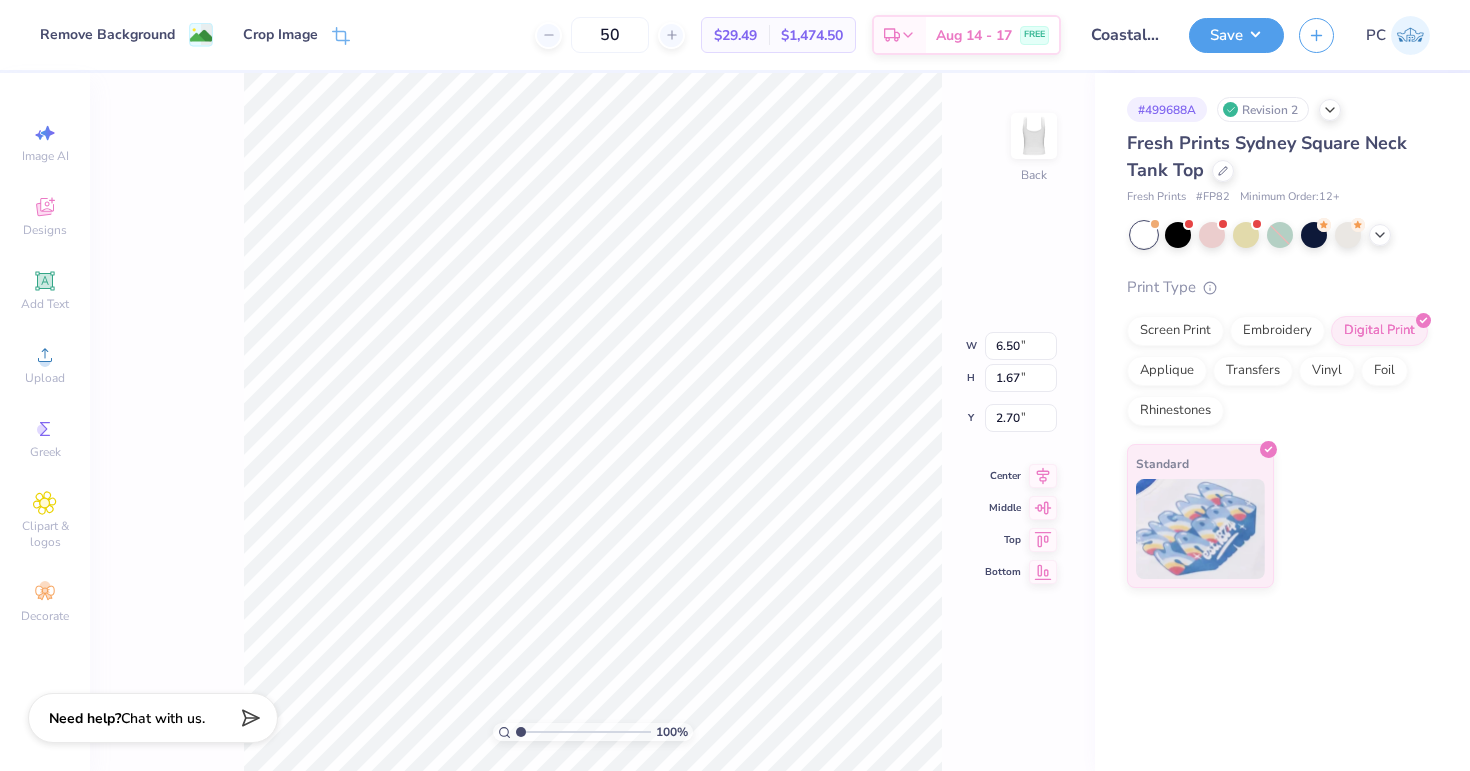 type on "x" 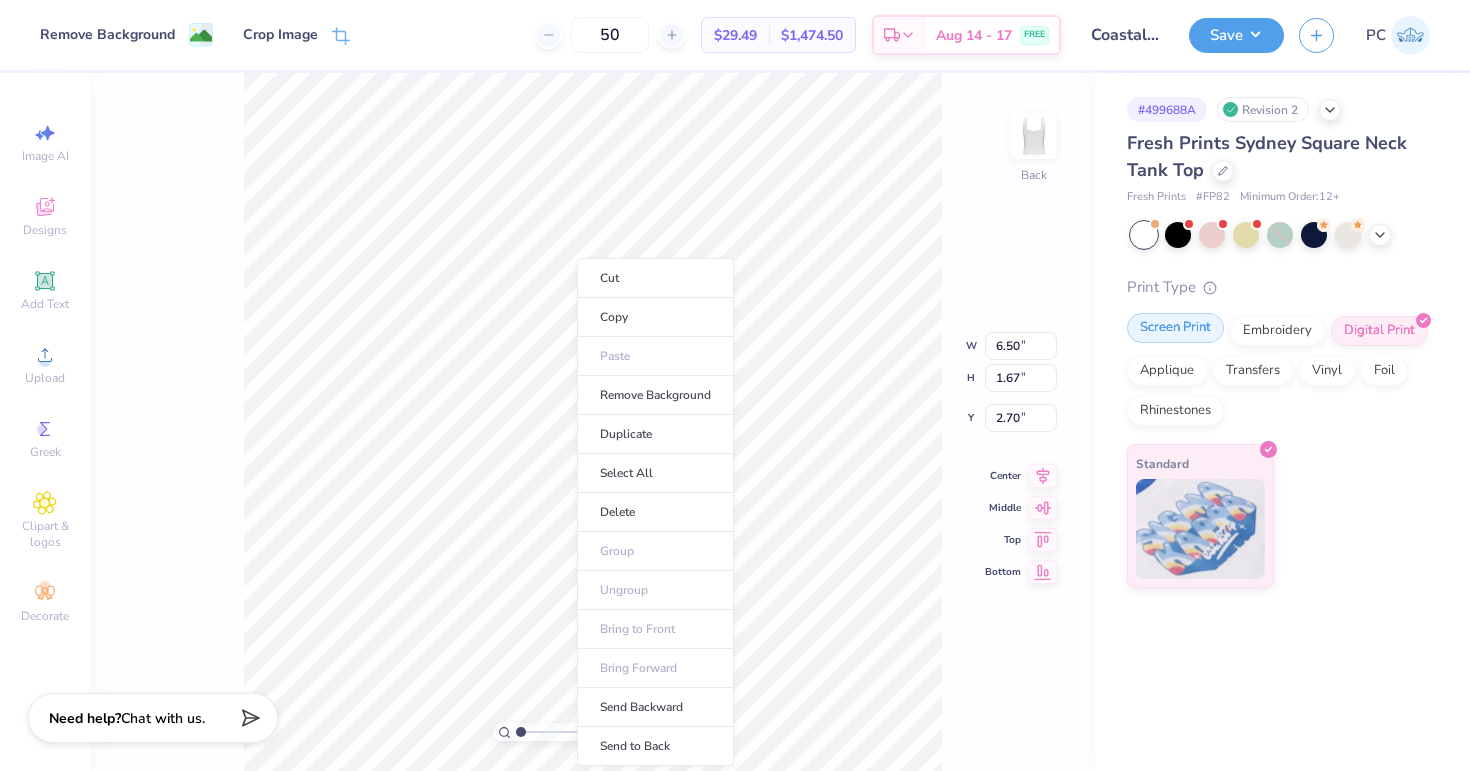click on "Screen Print" at bounding box center [1175, 328] 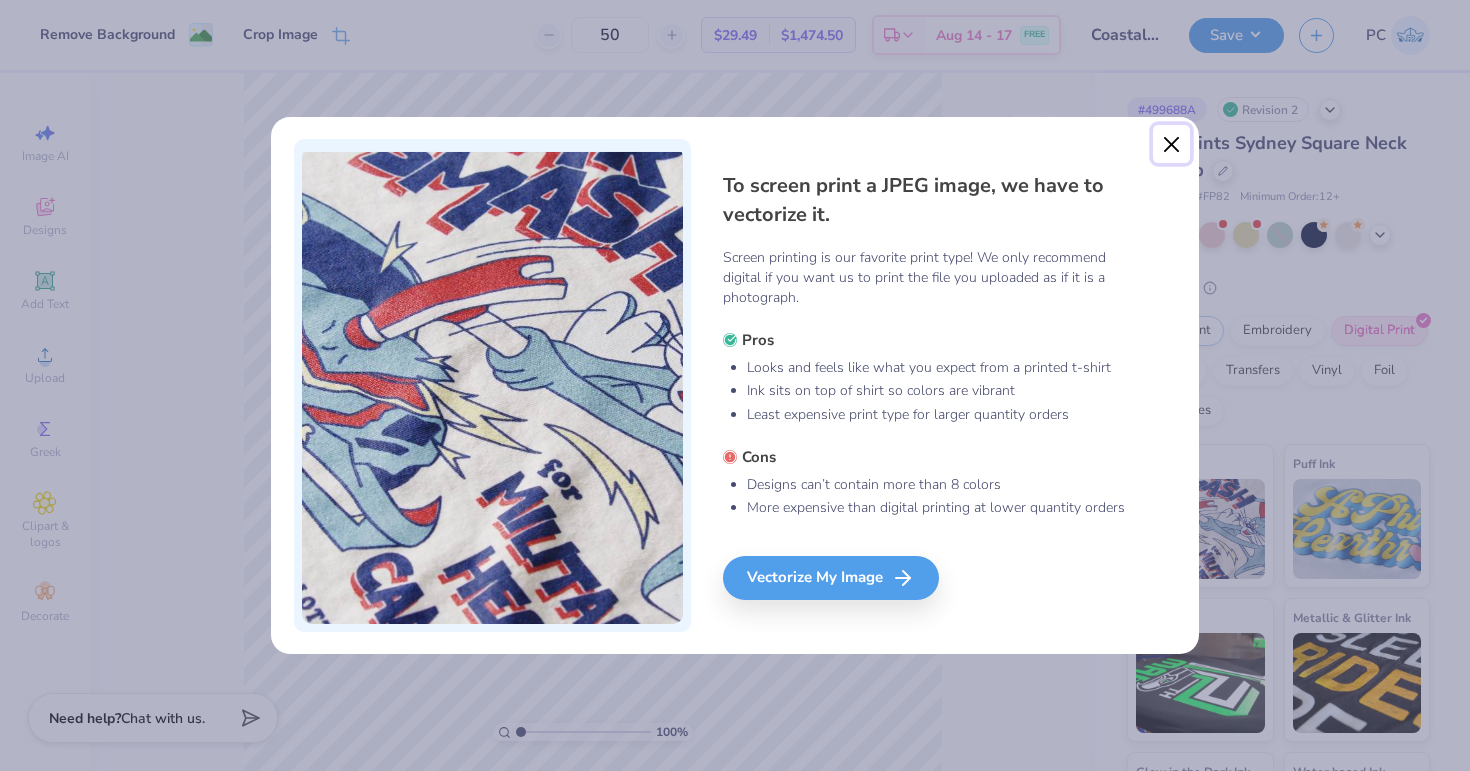 click at bounding box center (1172, 144) 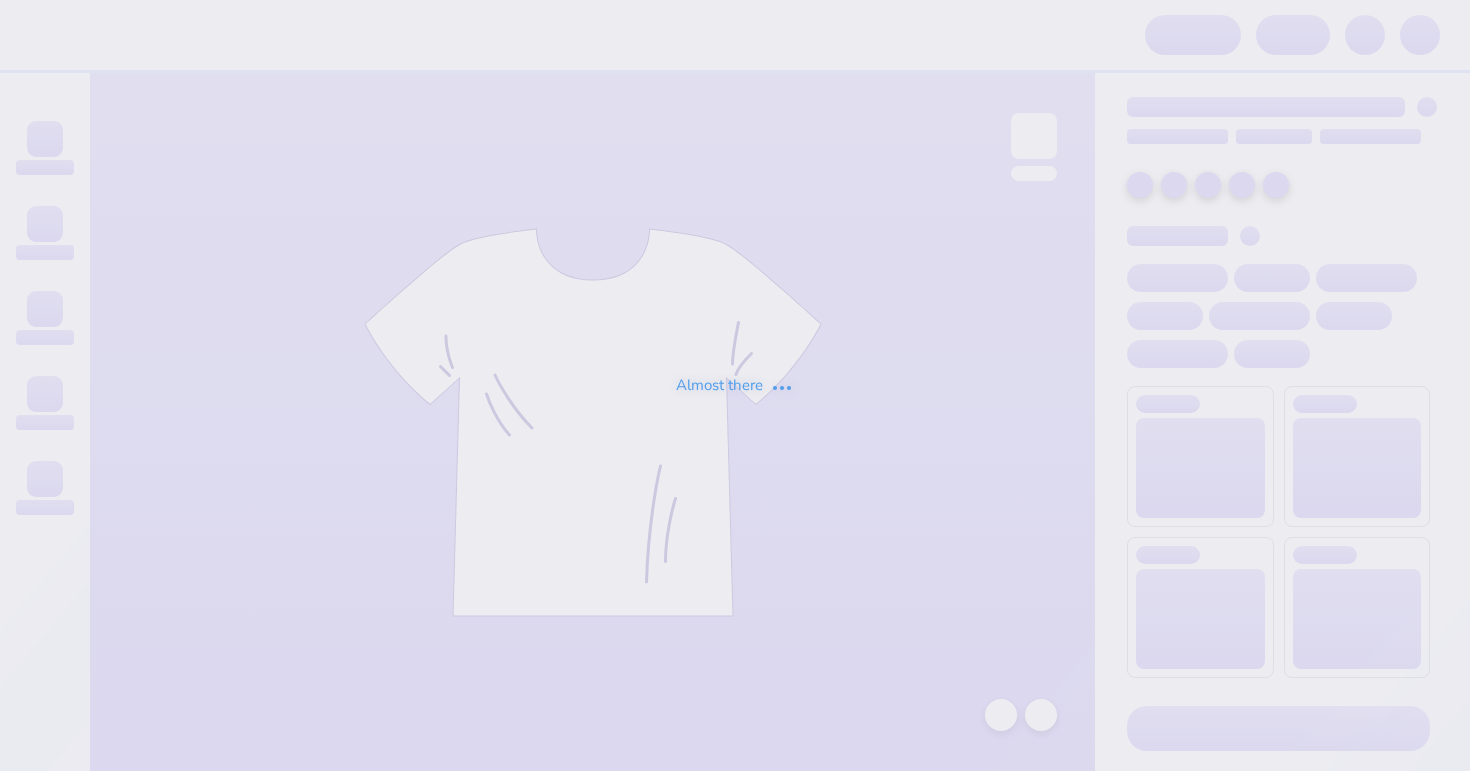 scroll, scrollTop: 0, scrollLeft: 0, axis: both 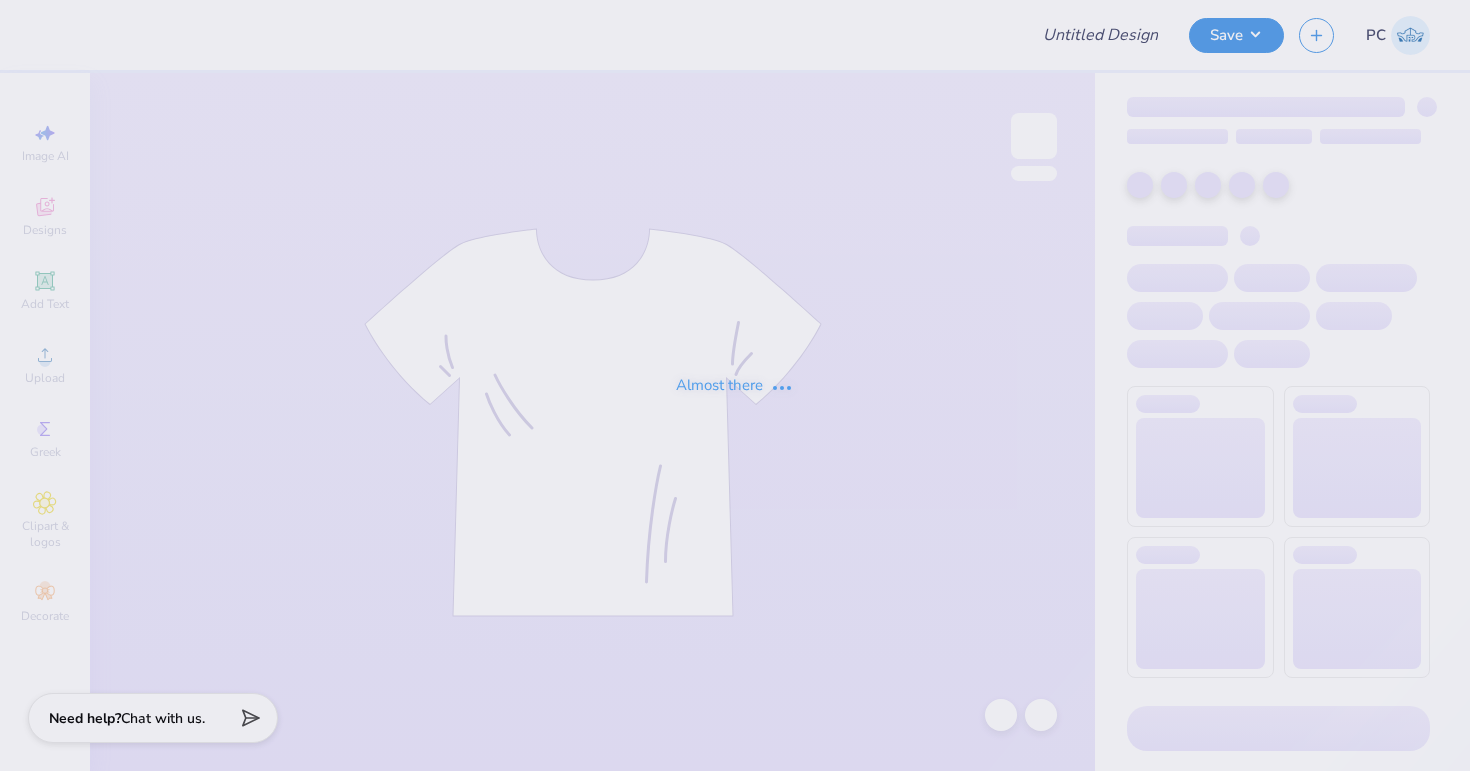type on "Coastal Cowgirl Merch" 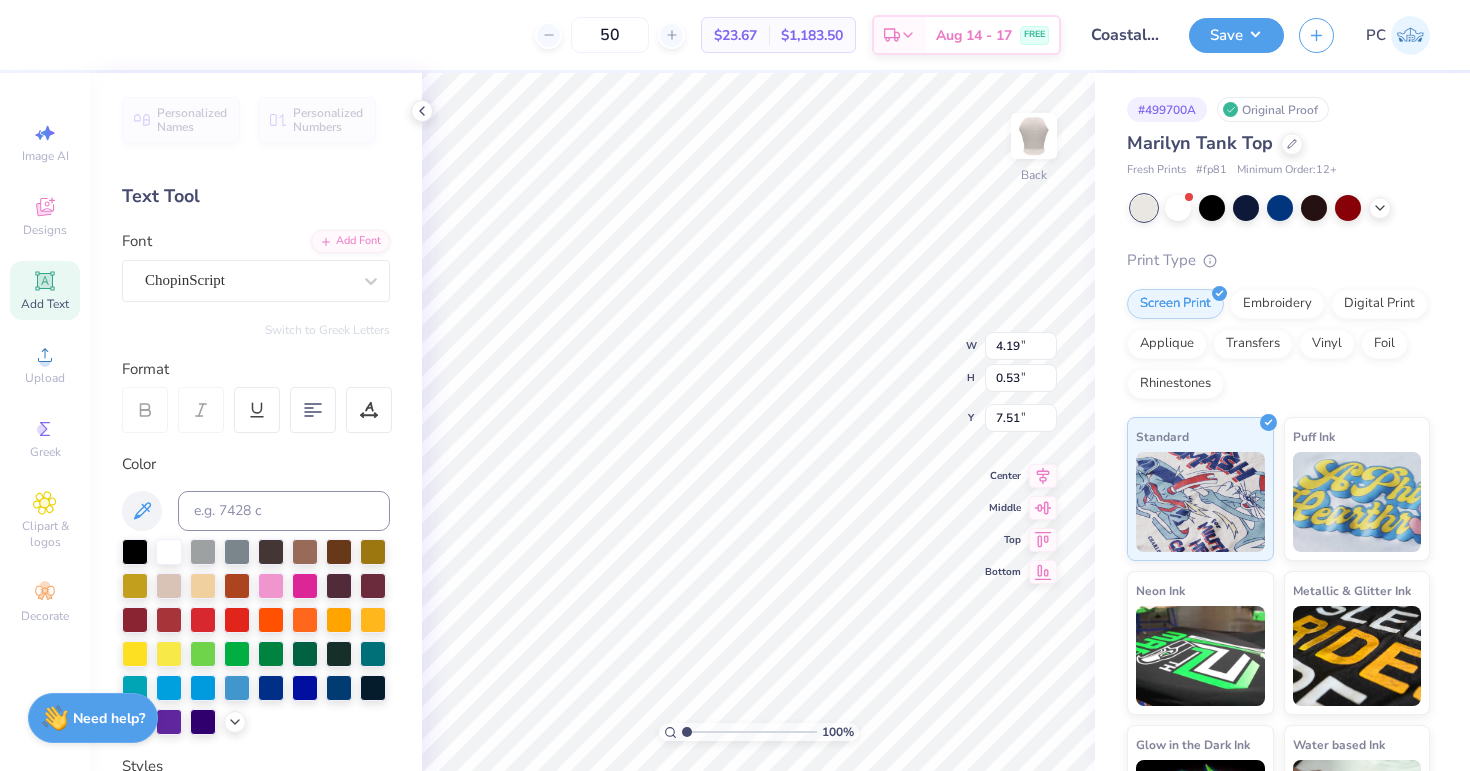 scroll, scrollTop: 0, scrollLeft: 8, axis: horizontal 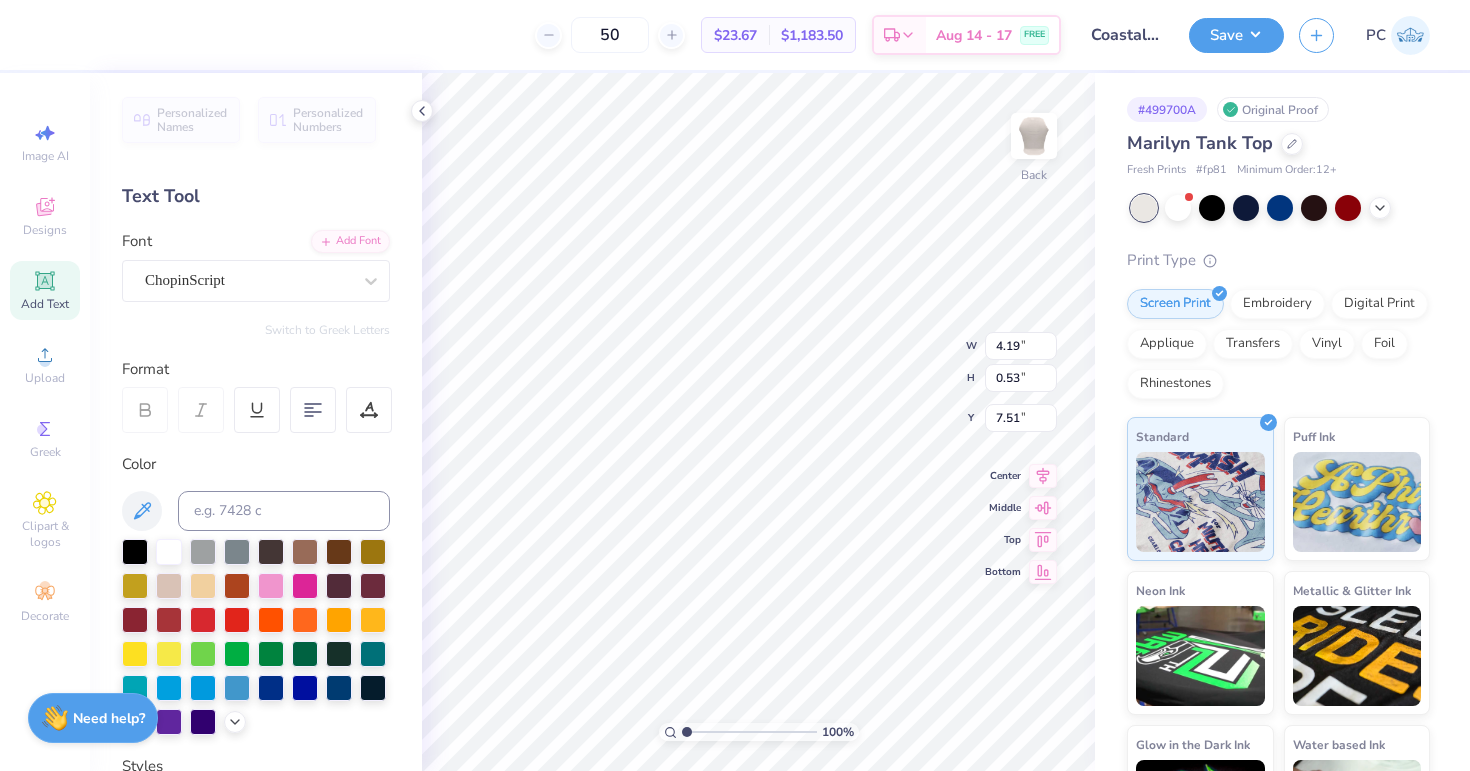 type on "0.64" 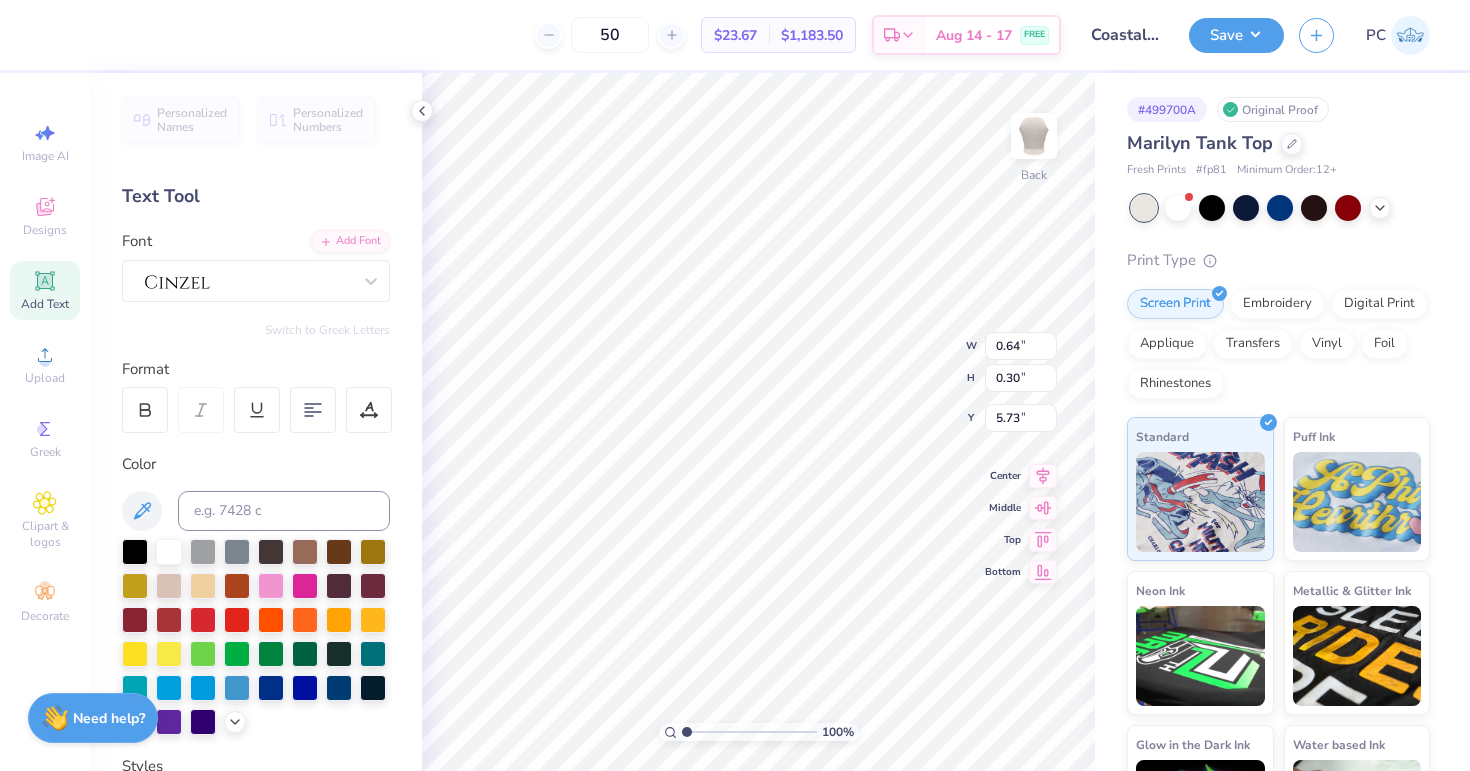 type on "Rush" 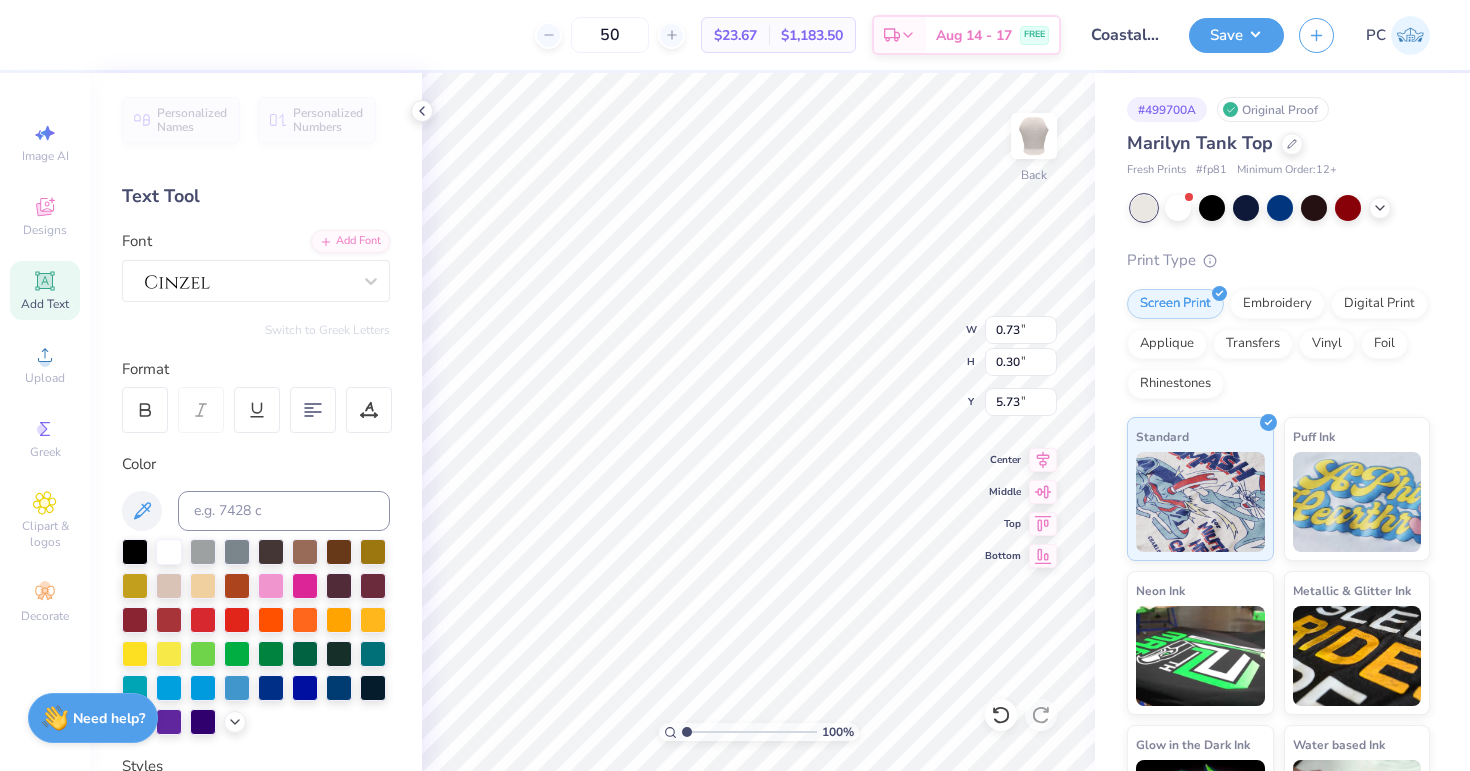 type on "2025" 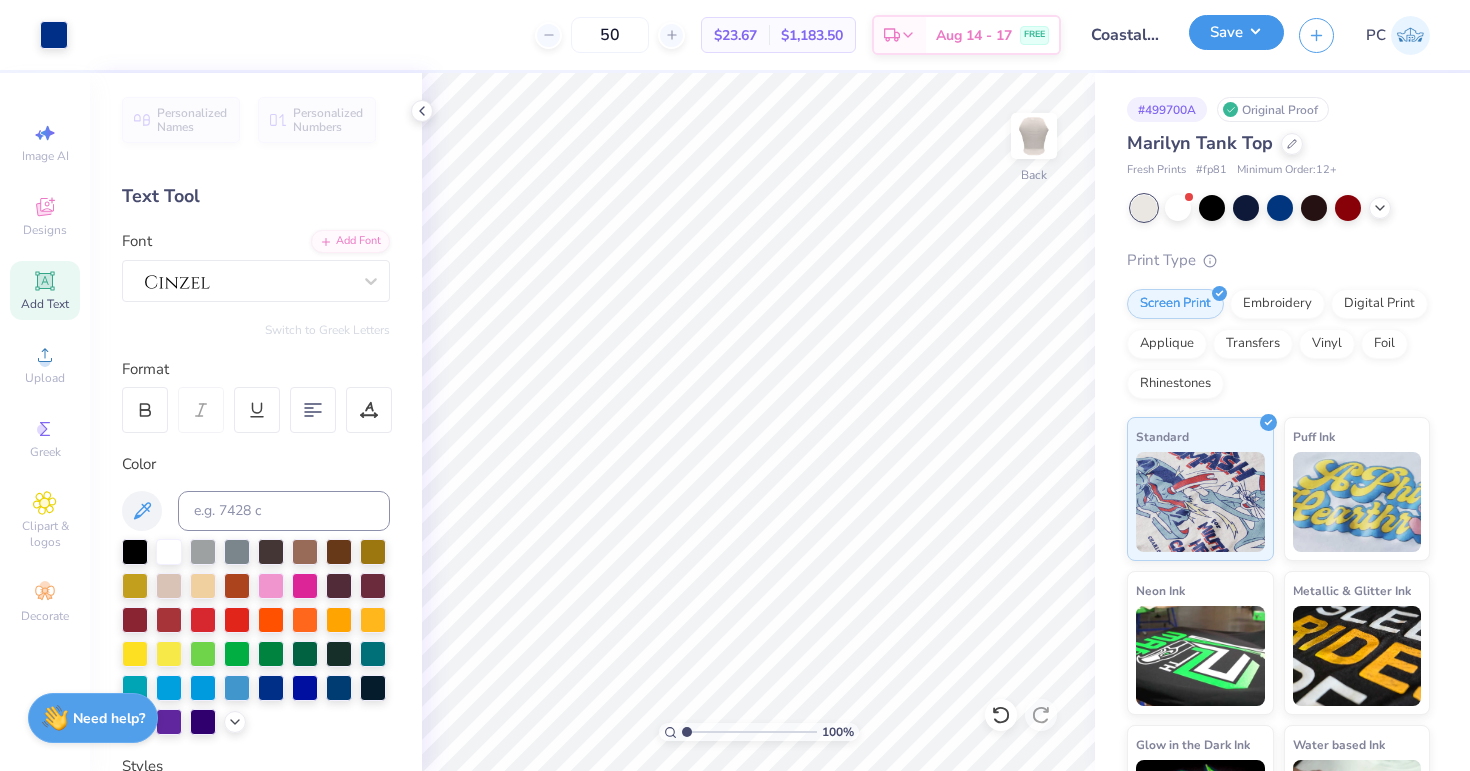 click on "Save" at bounding box center (1236, 32) 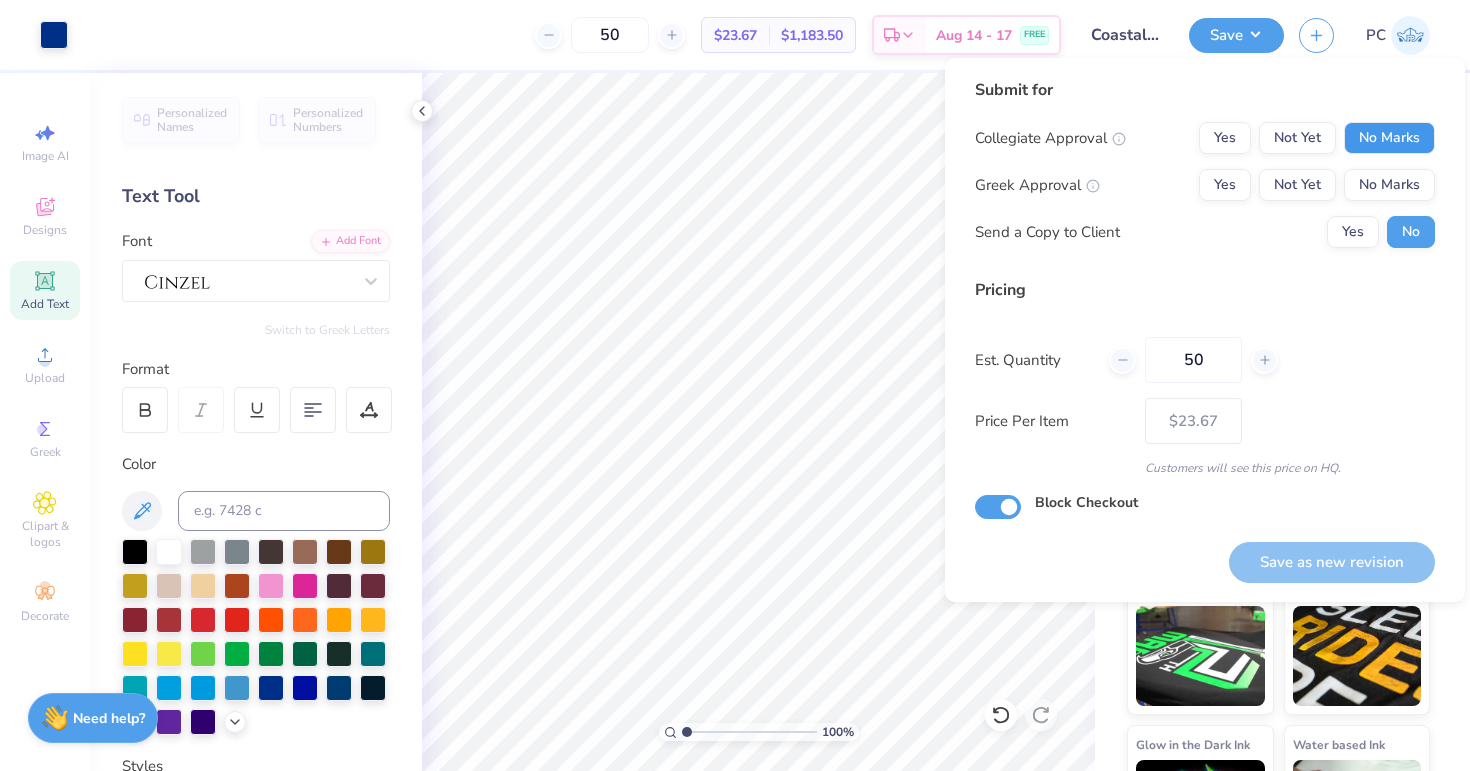 click on "No Marks" at bounding box center (1389, 138) 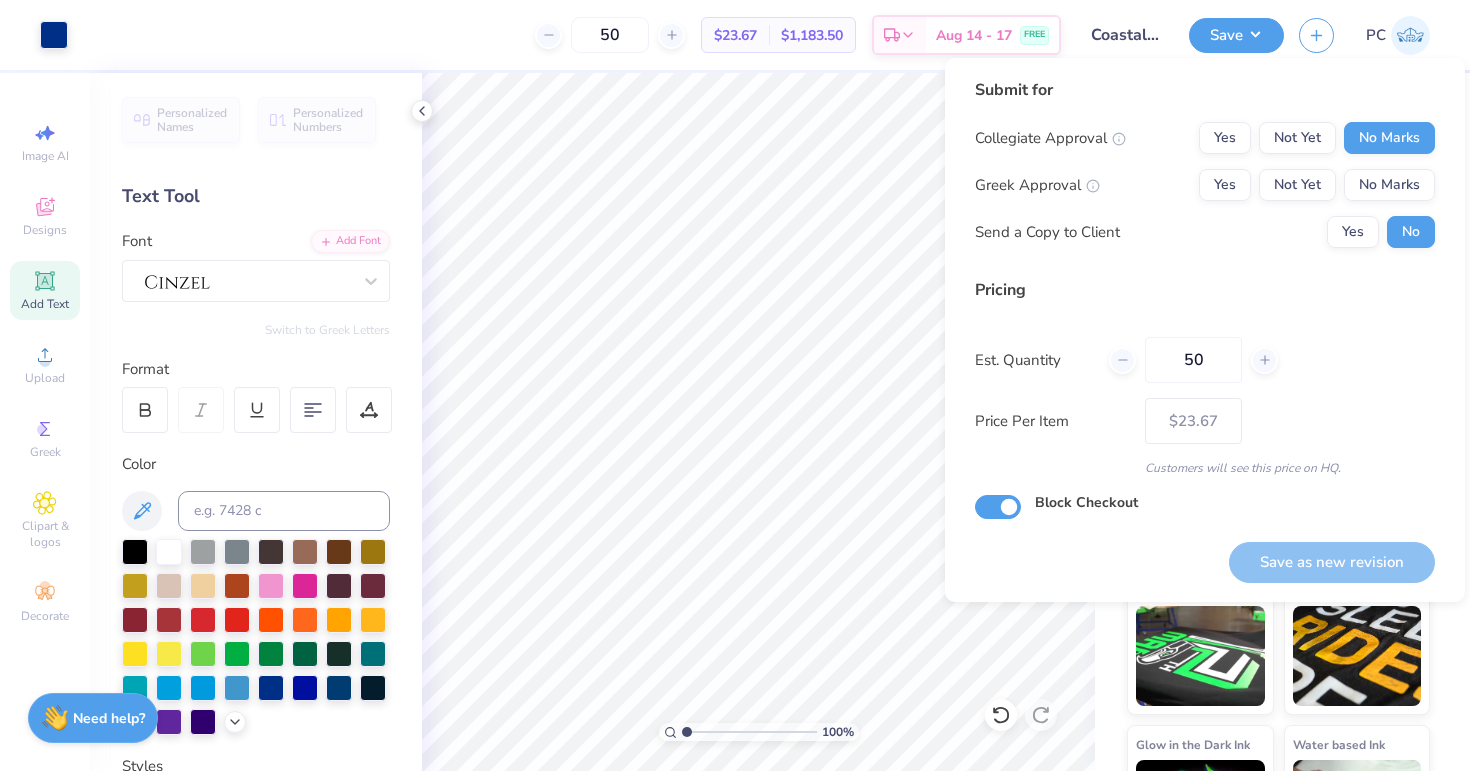 click on "Collegiate Approval Yes Not Yet No Marks Greek Approval Yes Not Yet No Marks Send a Copy to Client Yes No" at bounding box center [1205, 185] 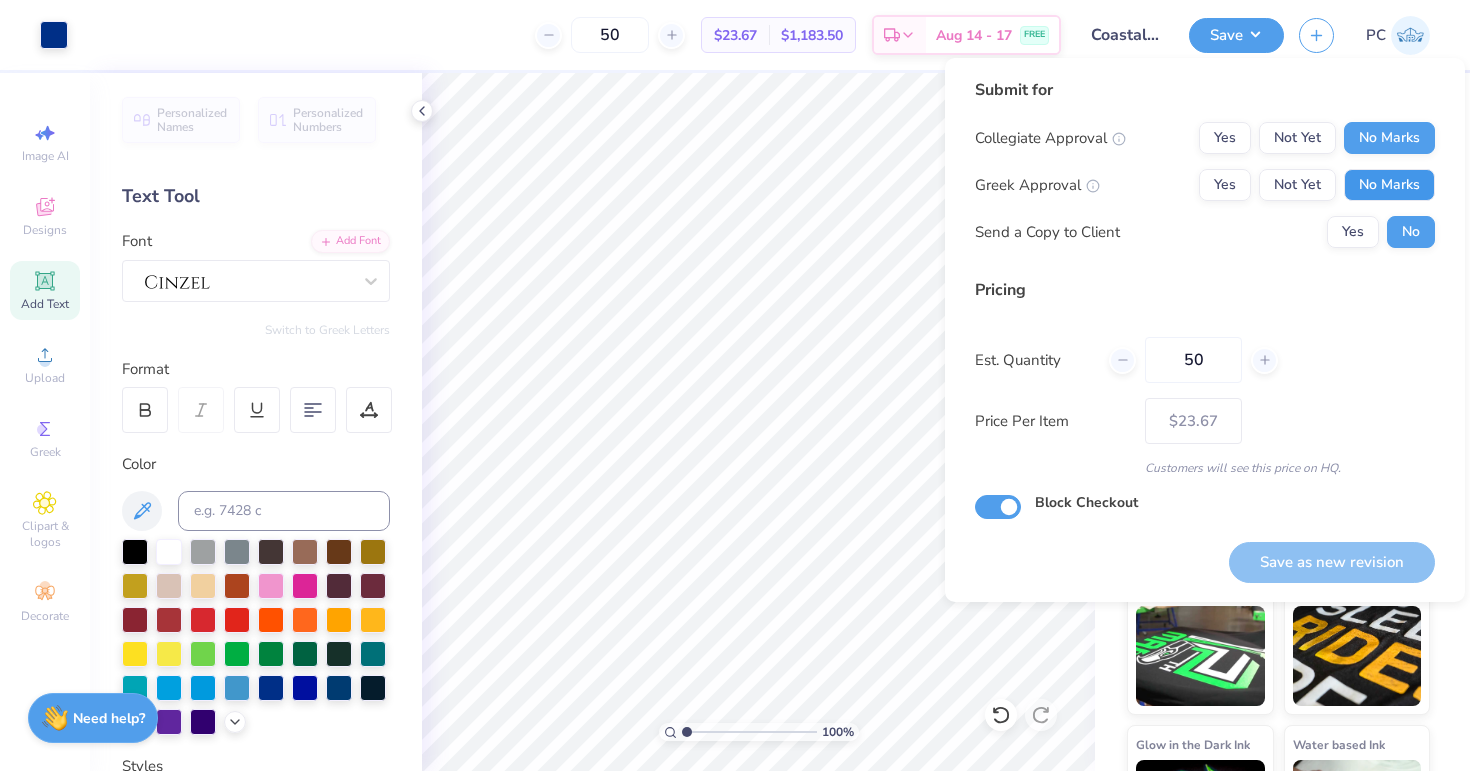 click on "No Marks" at bounding box center (1389, 185) 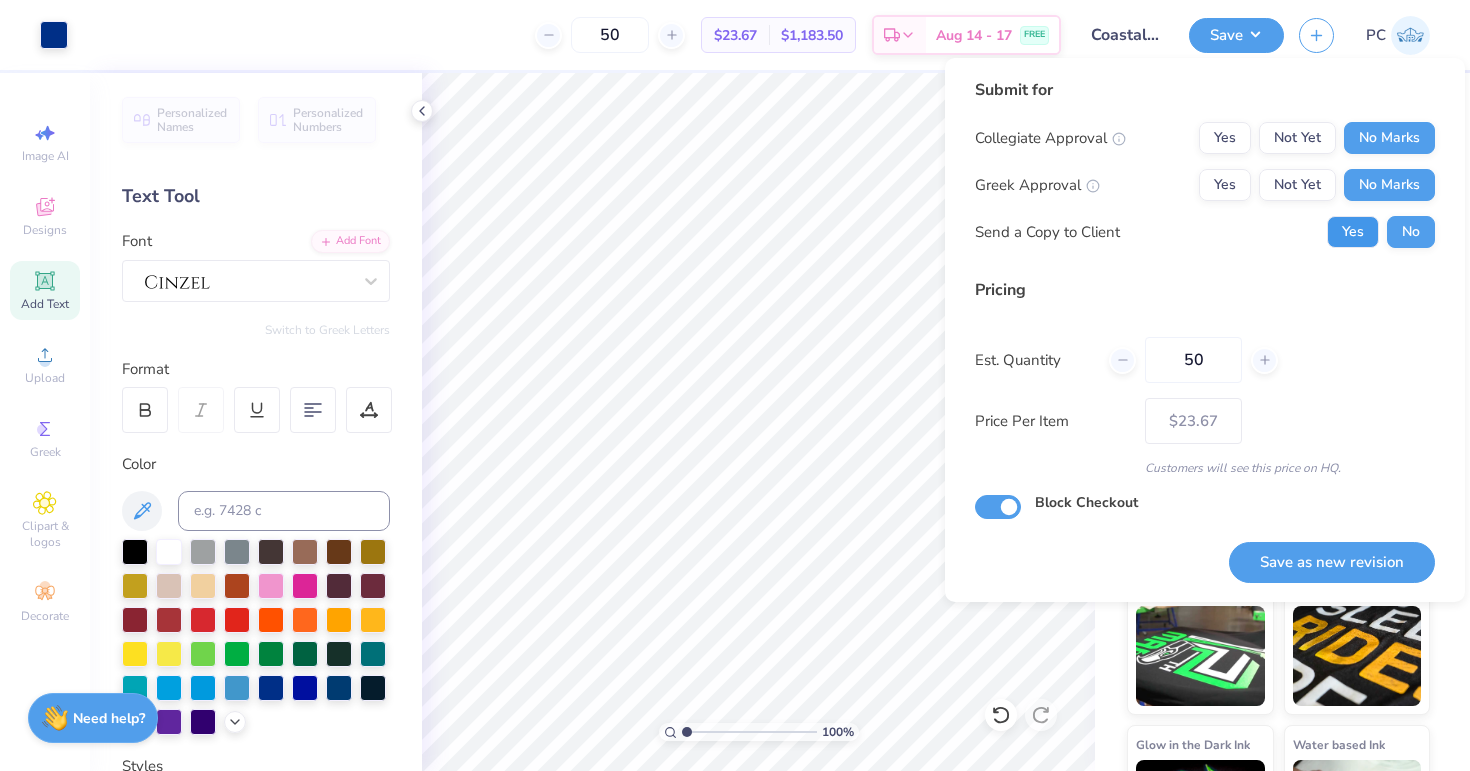 click on "Yes" at bounding box center [1353, 232] 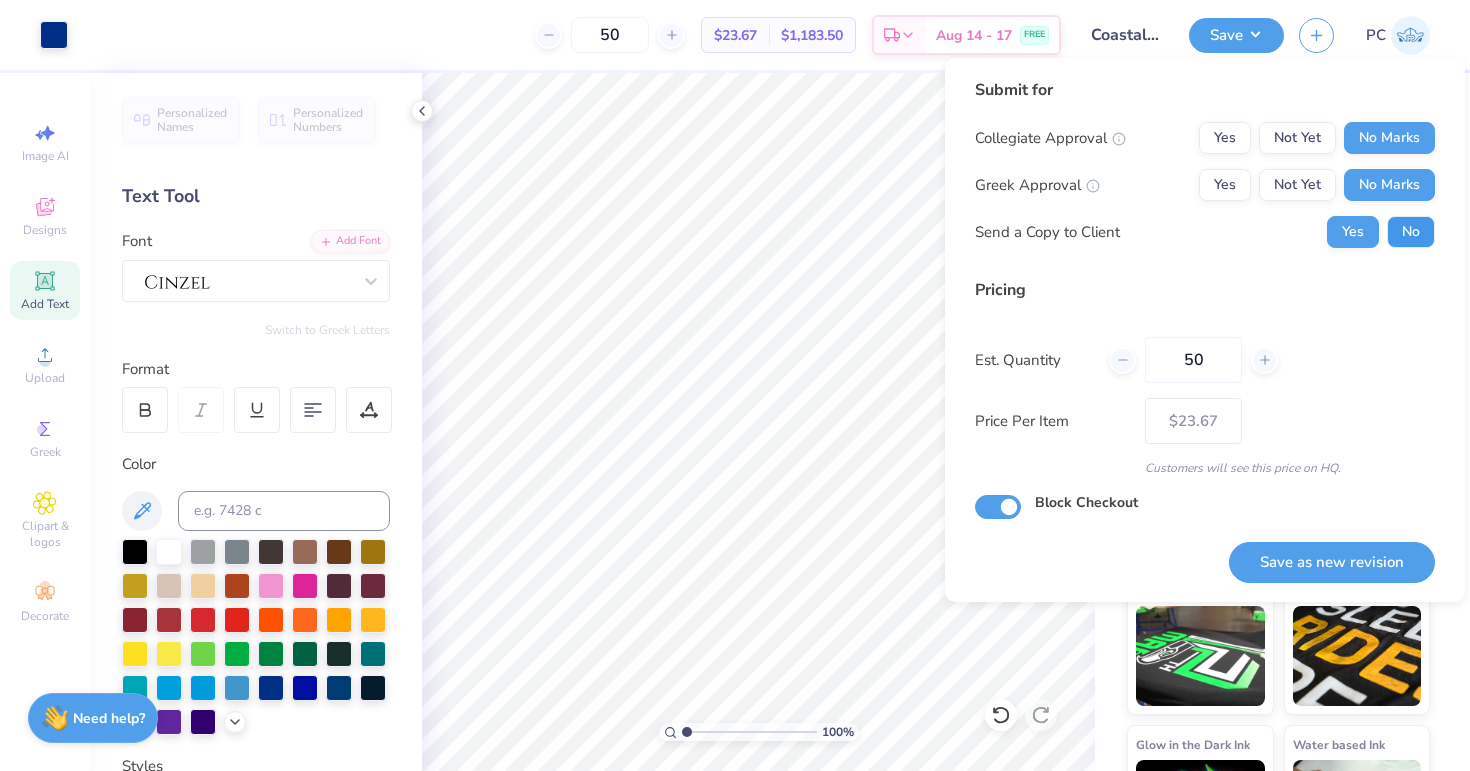click on "No" at bounding box center [1411, 232] 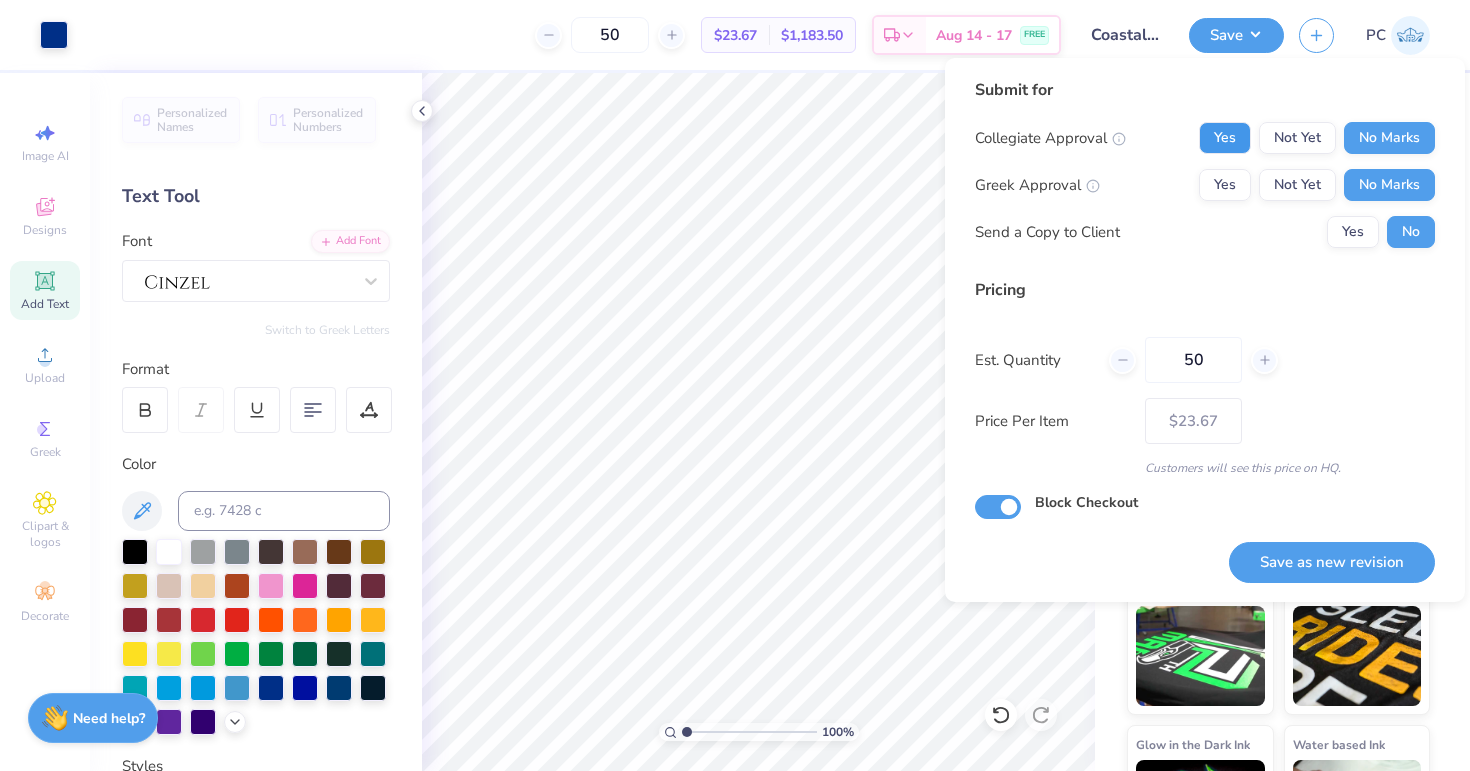 click on "Yes" at bounding box center [1225, 138] 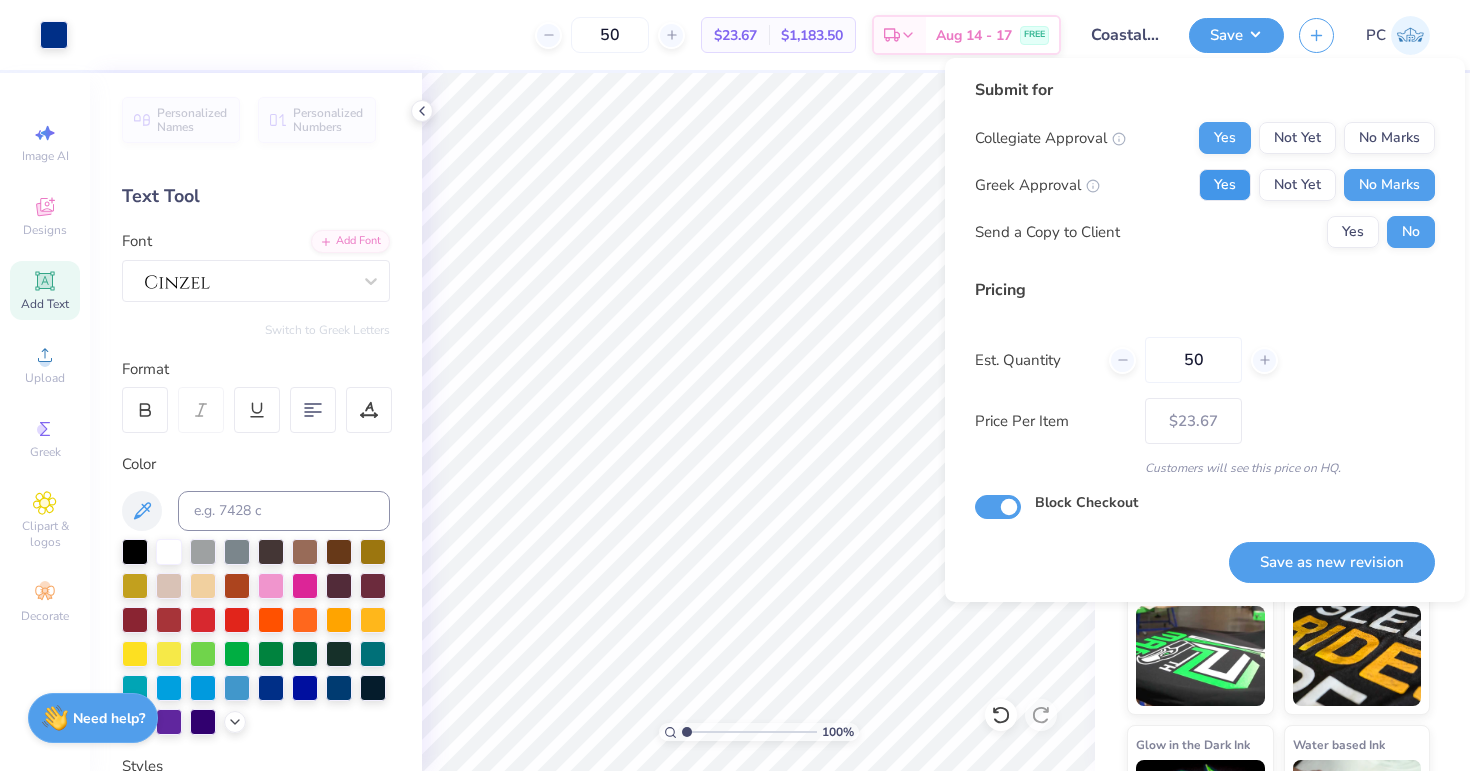 click on "Yes" at bounding box center [1225, 185] 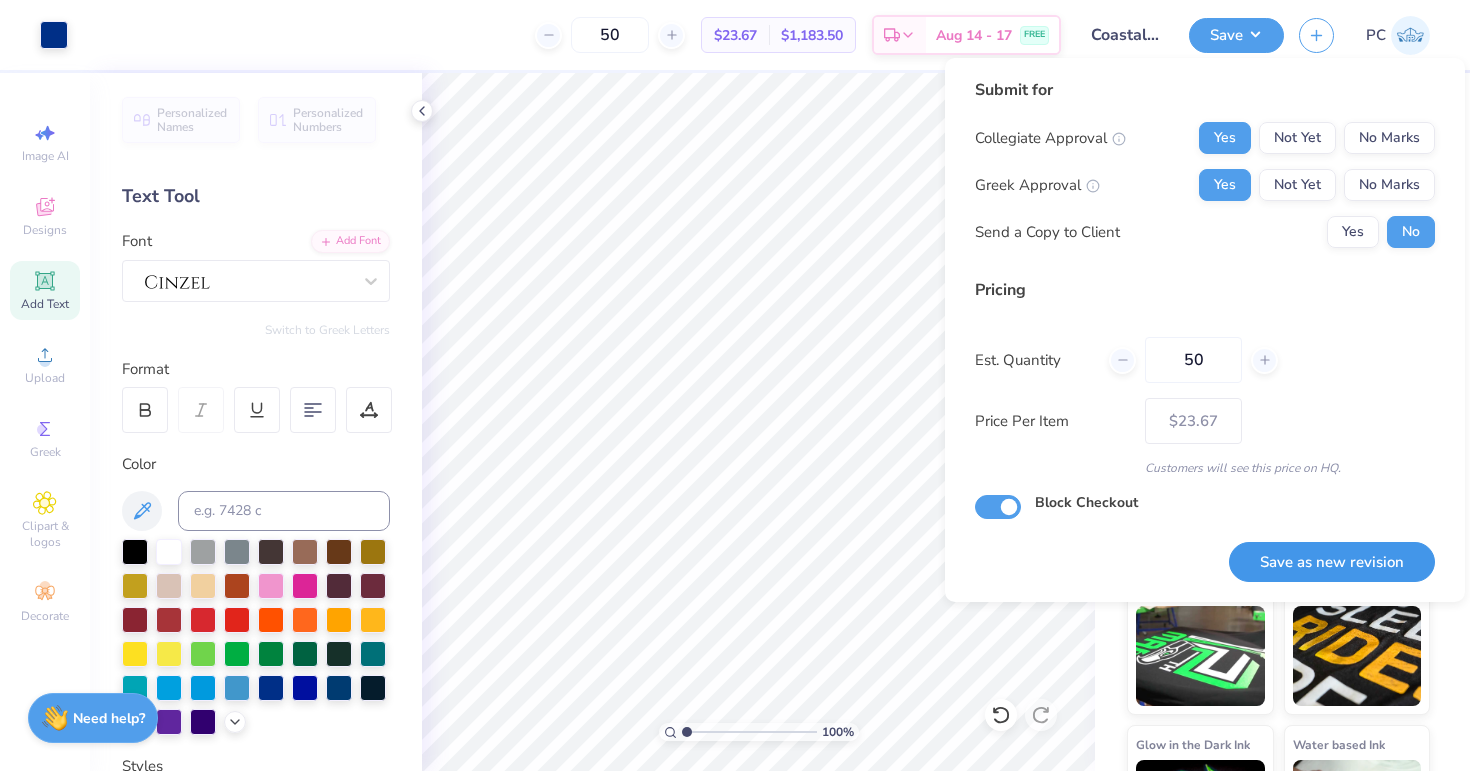 click on "Save as new revision" at bounding box center (1332, 562) 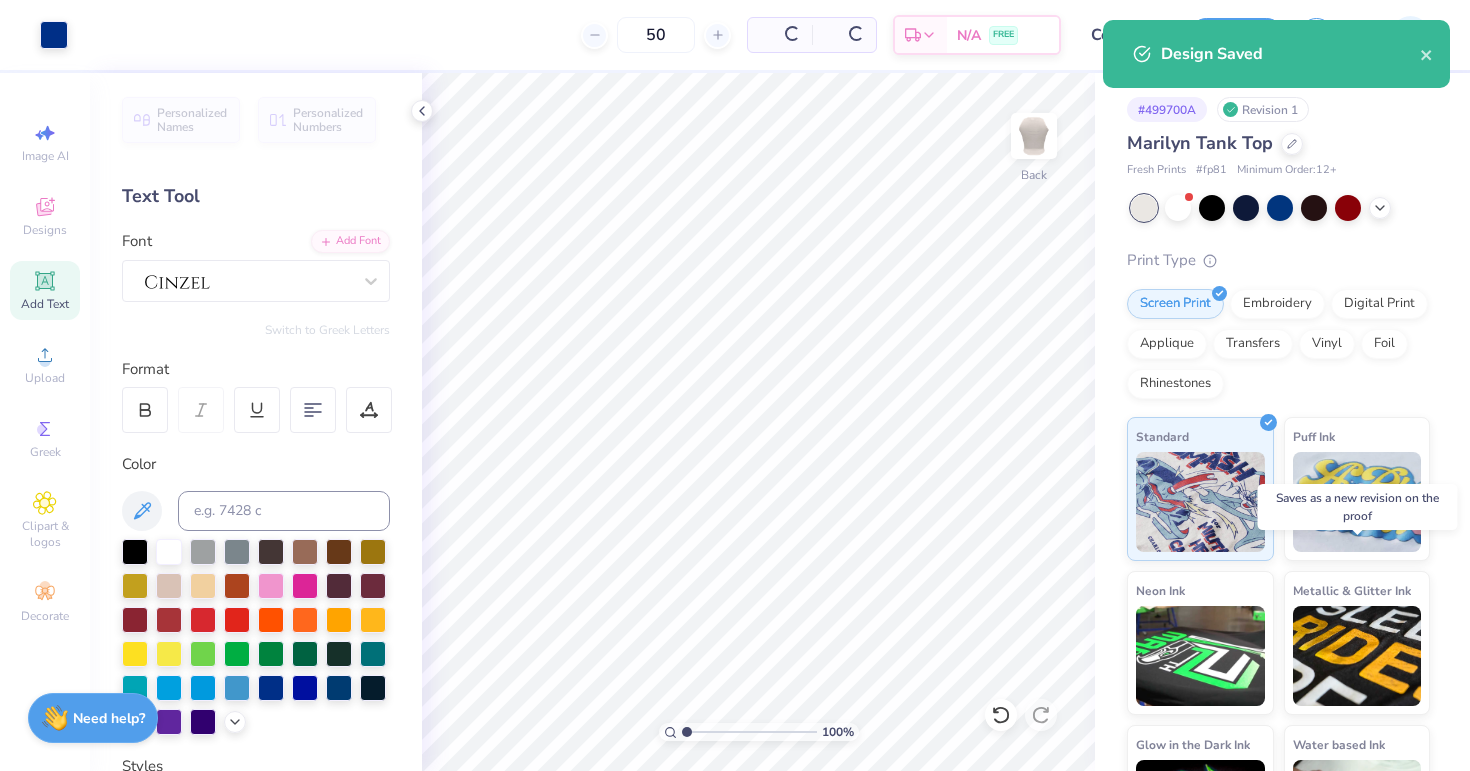 type on "– –" 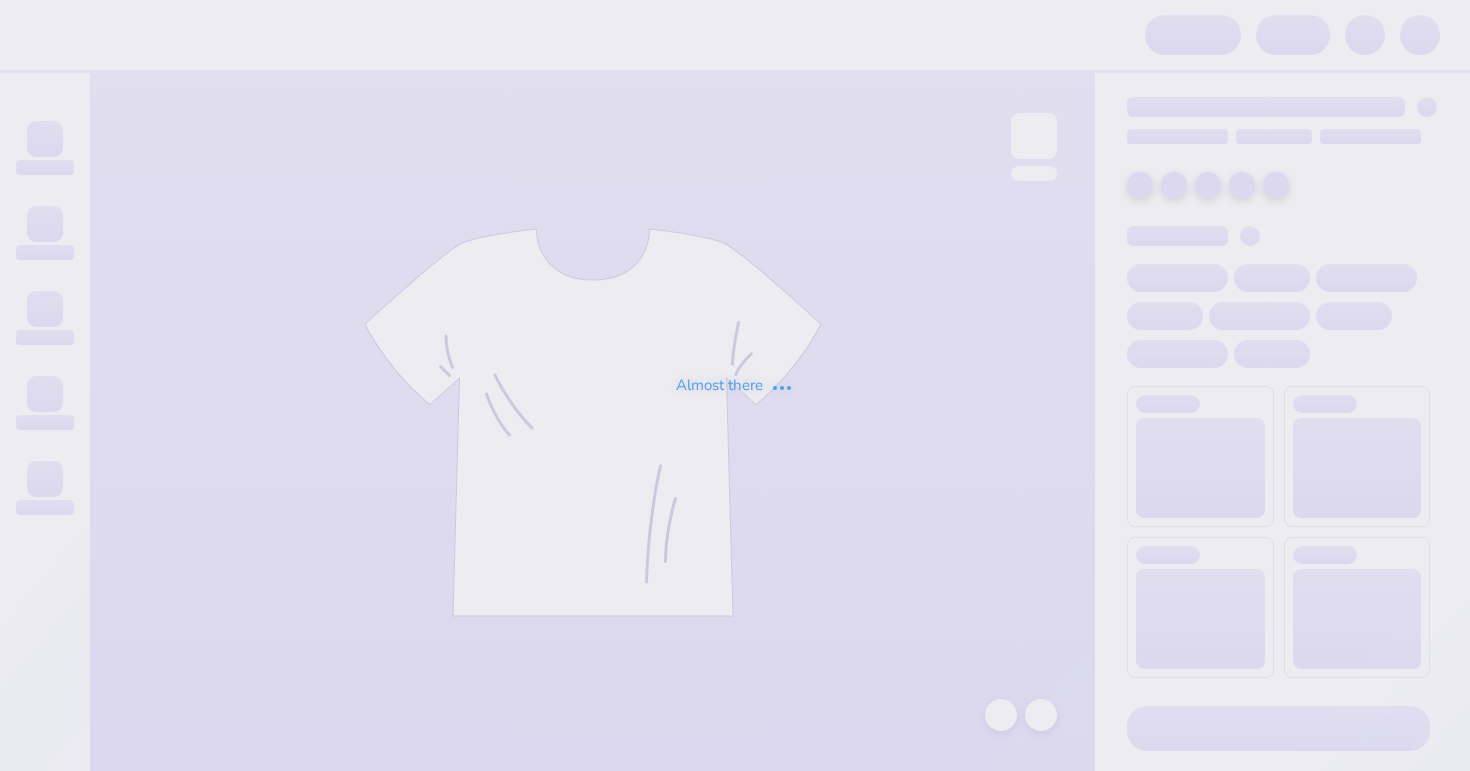 scroll, scrollTop: 0, scrollLeft: 0, axis: both 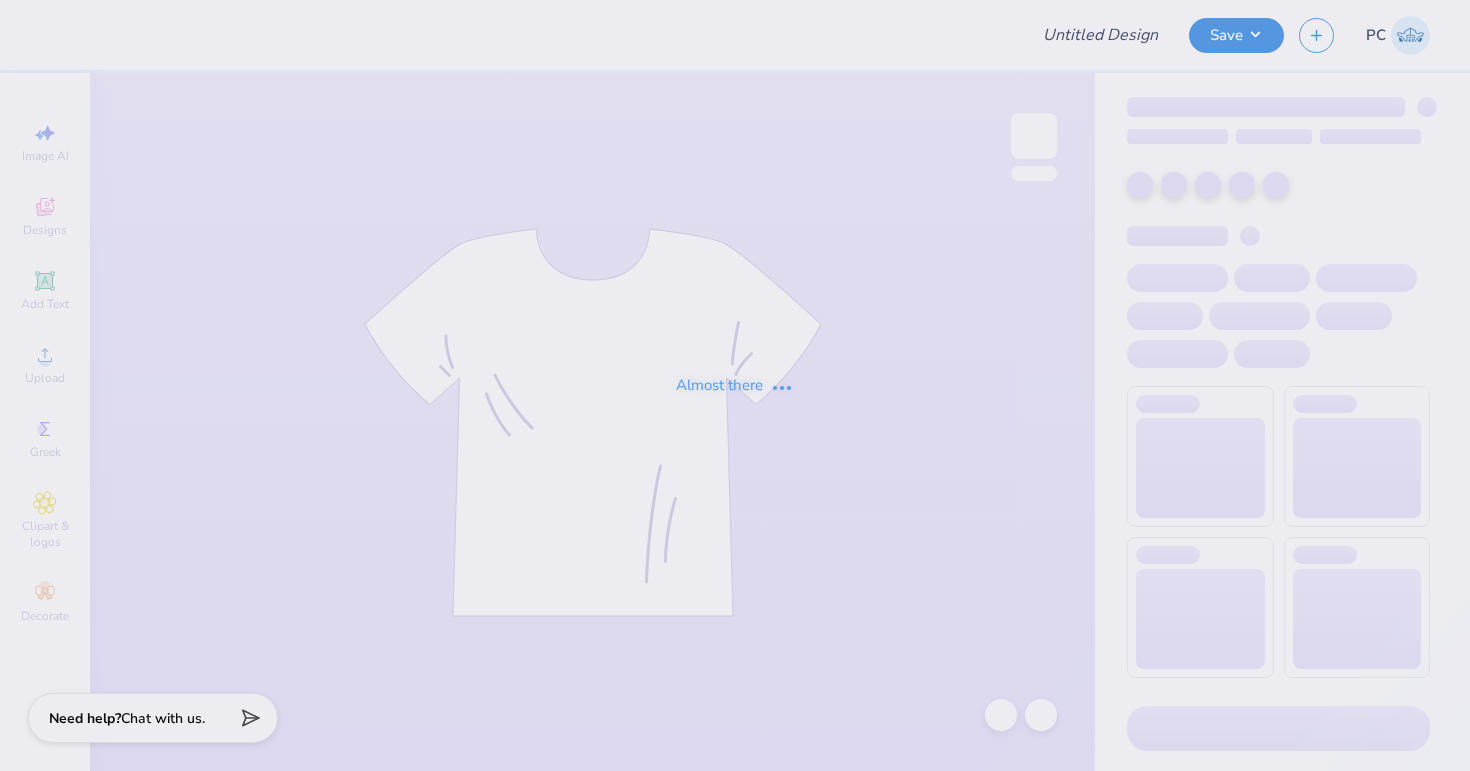 type on "Coastal Cowgirl Merch" 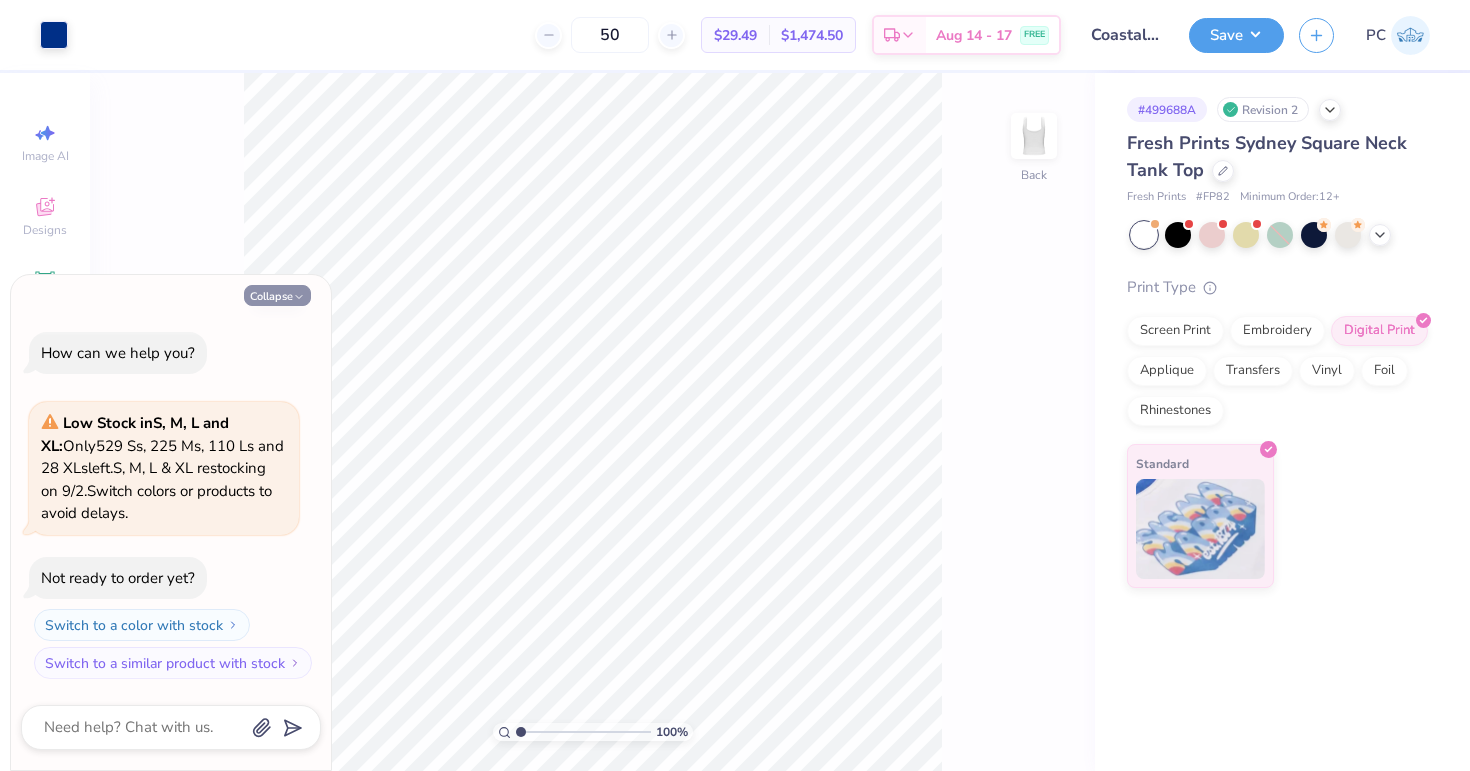 click on "Collapse" at bounding box center [277, 295] 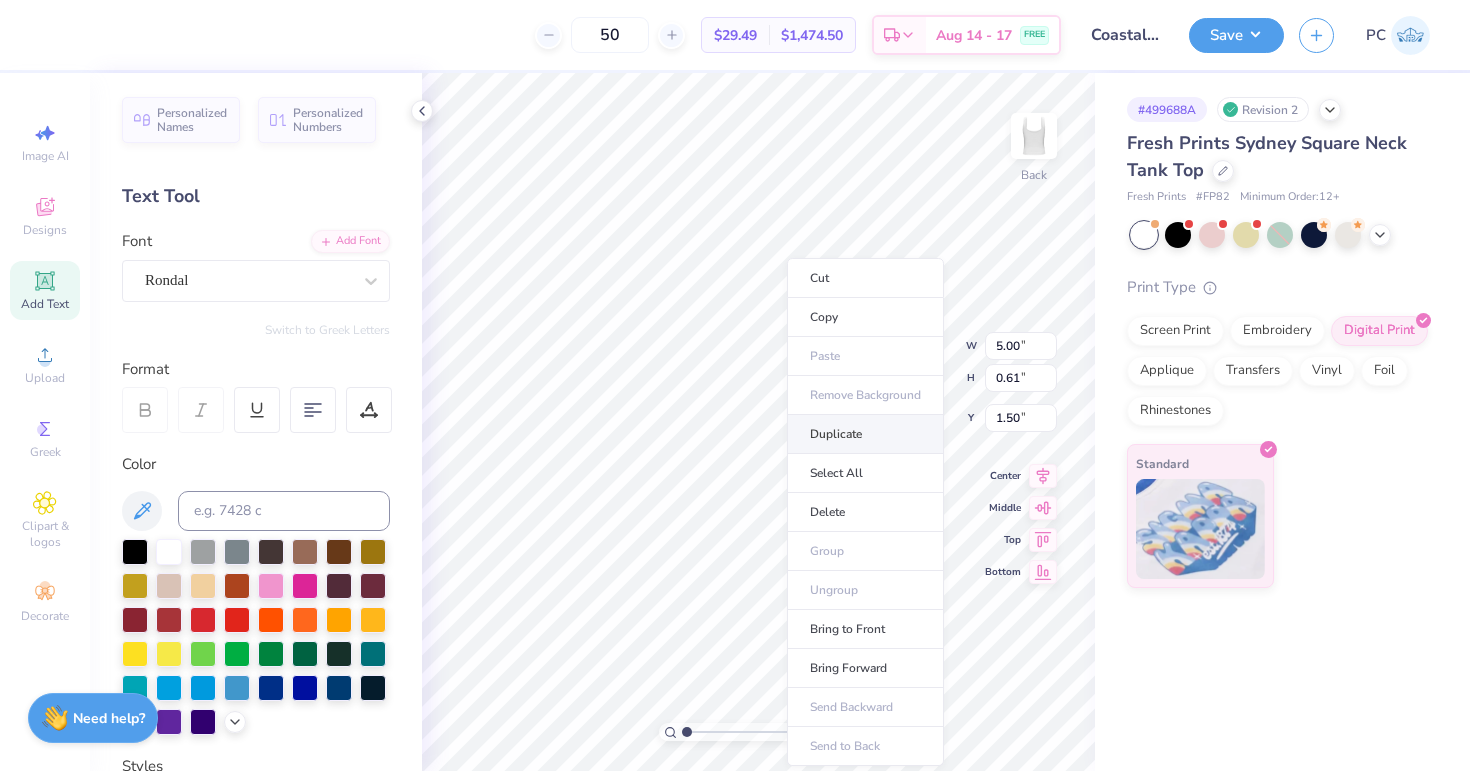 click on "Duplicate" at bounding box center (865, 434) 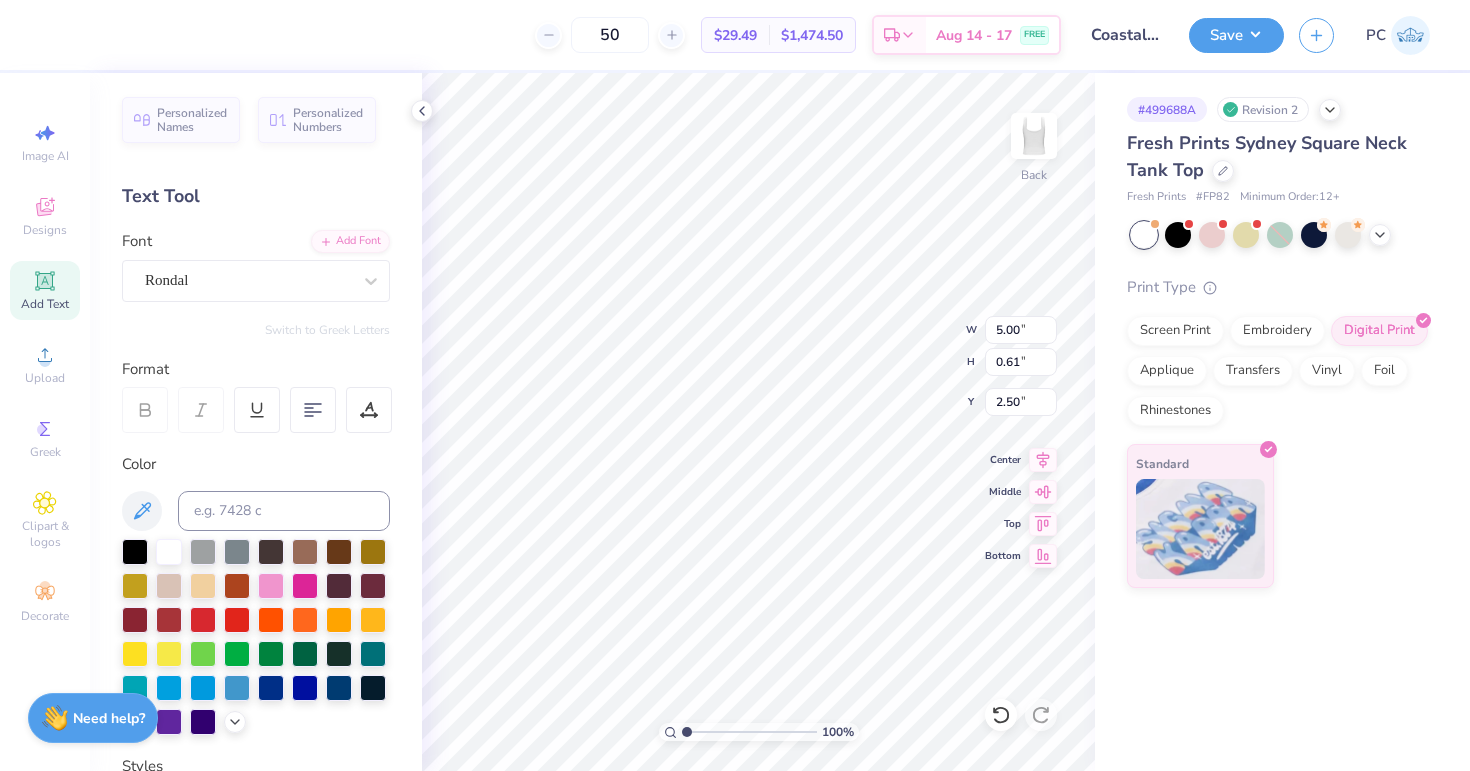type on "4.82" 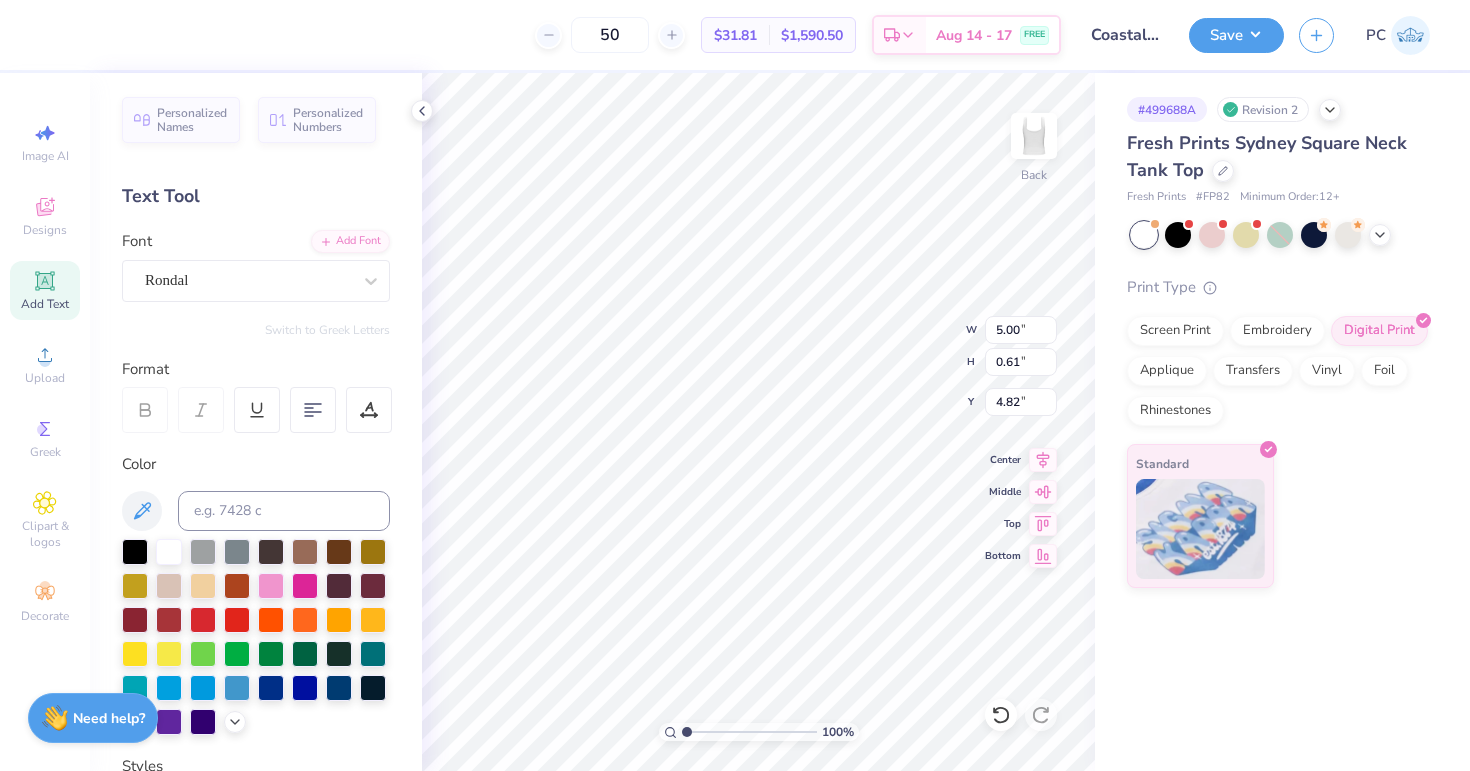 scroll, scrollTop: 0, scrollLeft: 0, axis: both 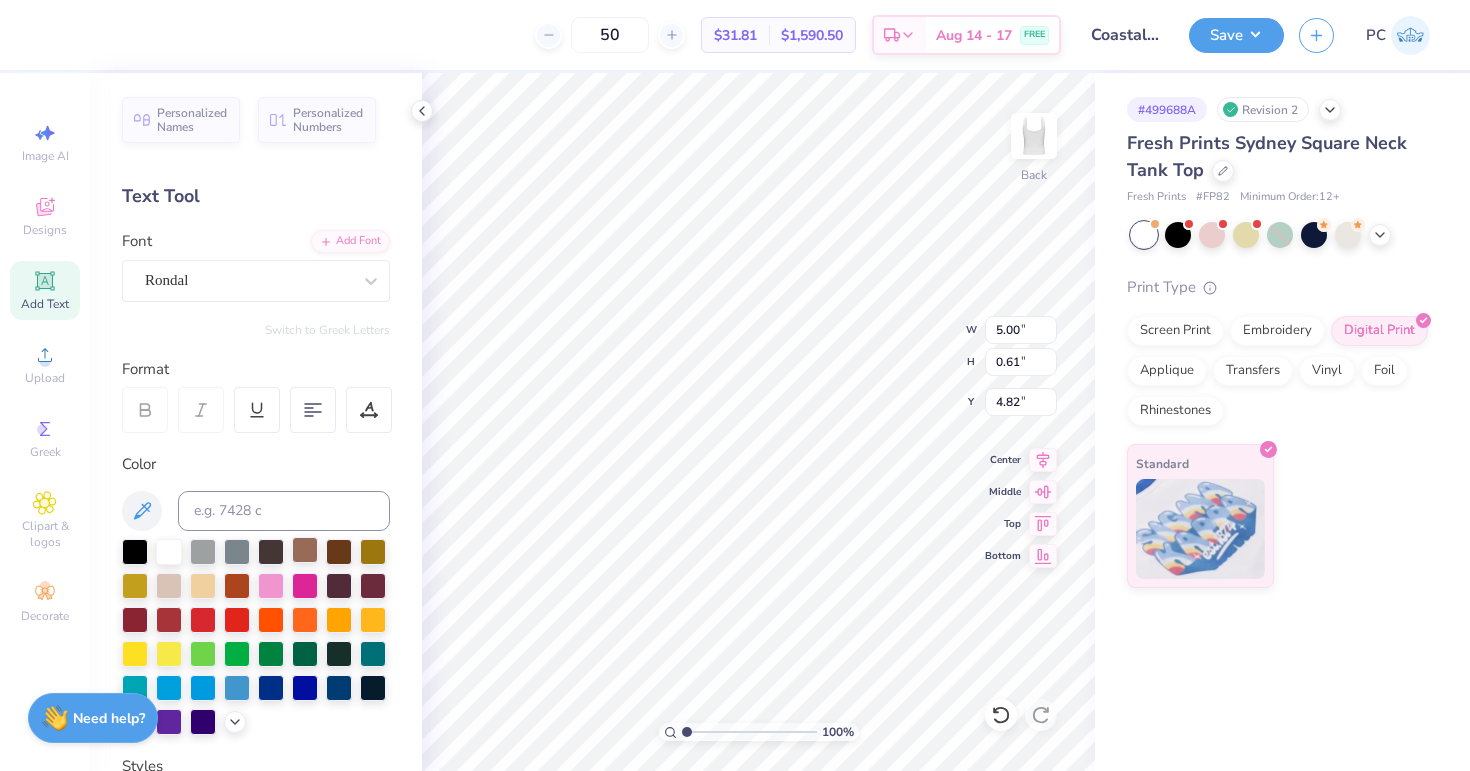 type on "Fall 2025" 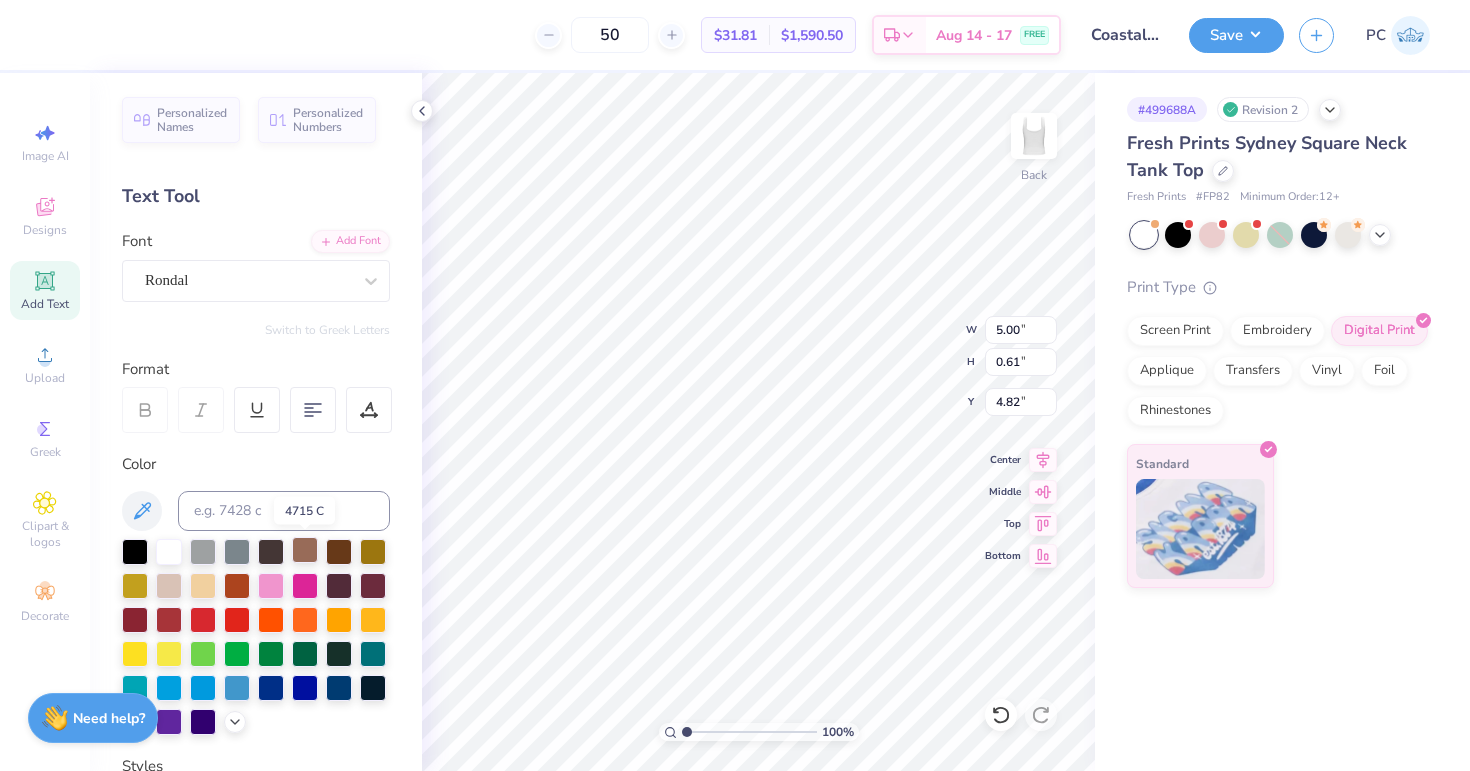 click at bounding box center [305, 550] 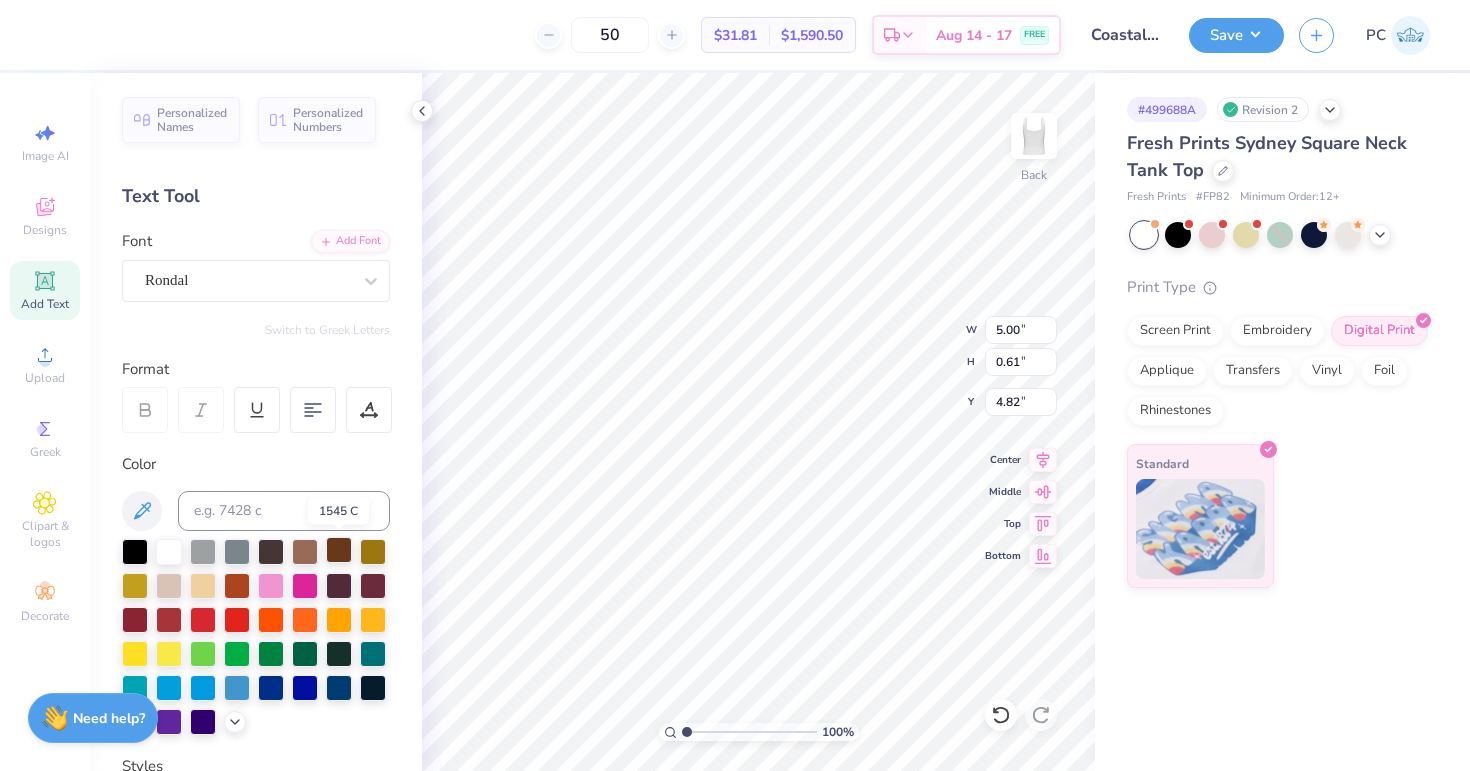 click at bounding box center (339, 550) 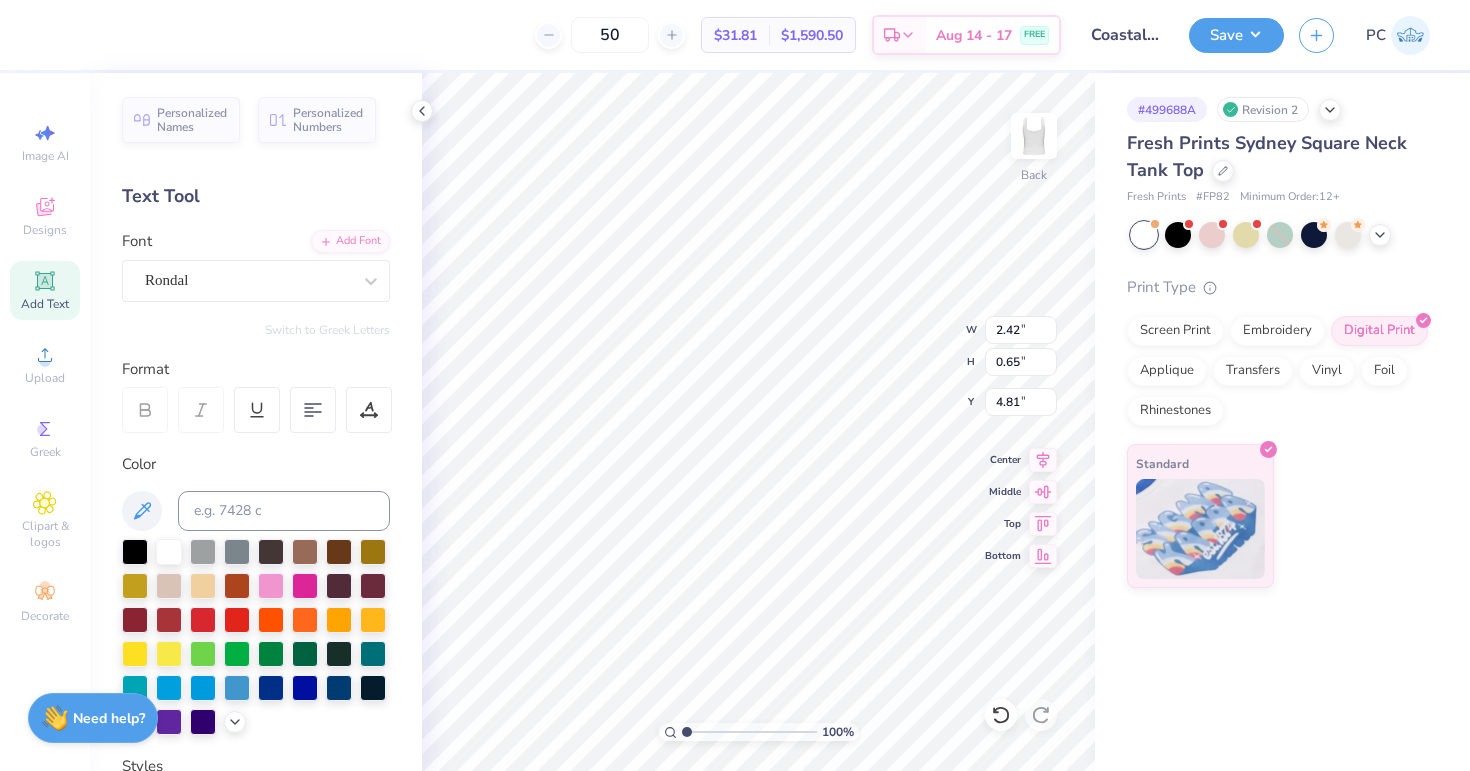 type on "1.60" 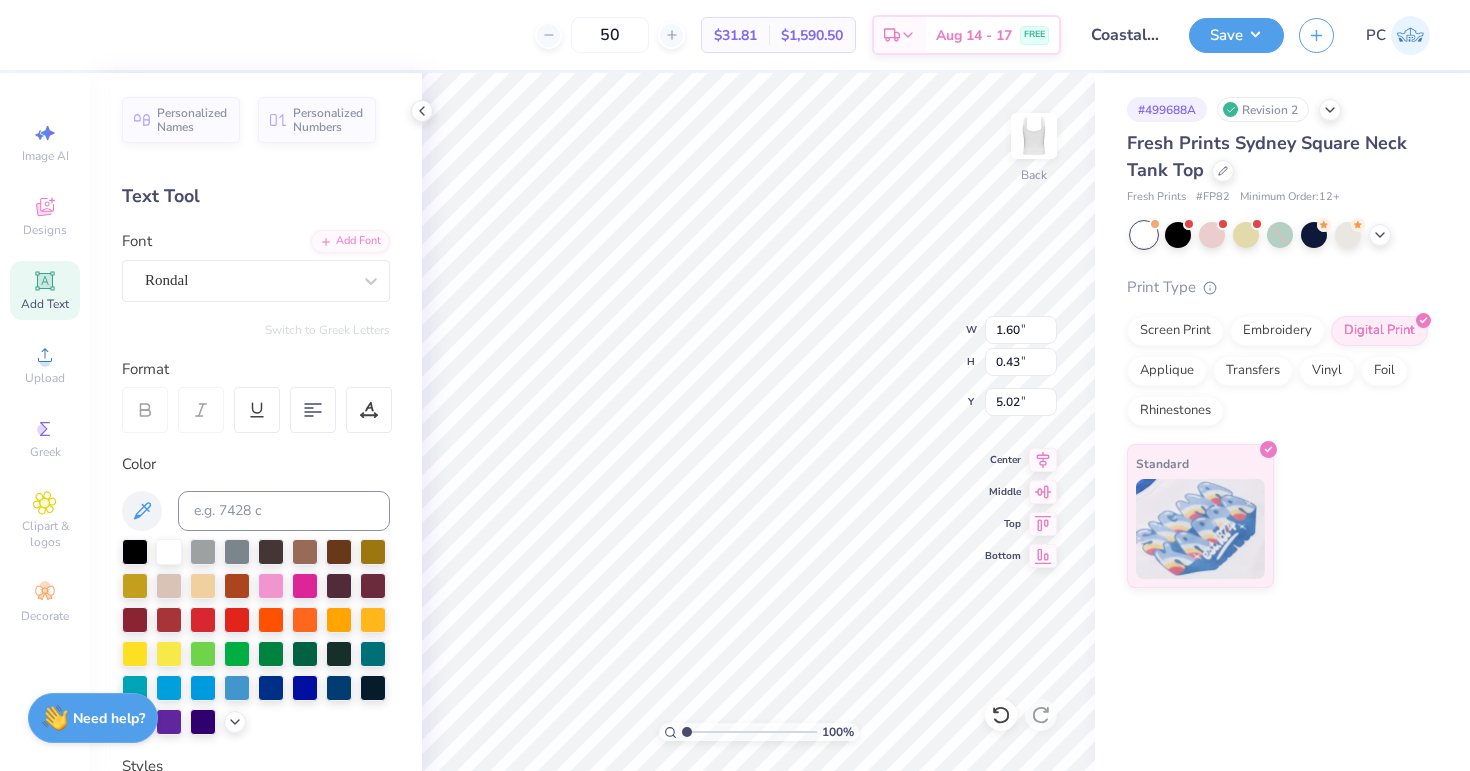 type on "4.57" 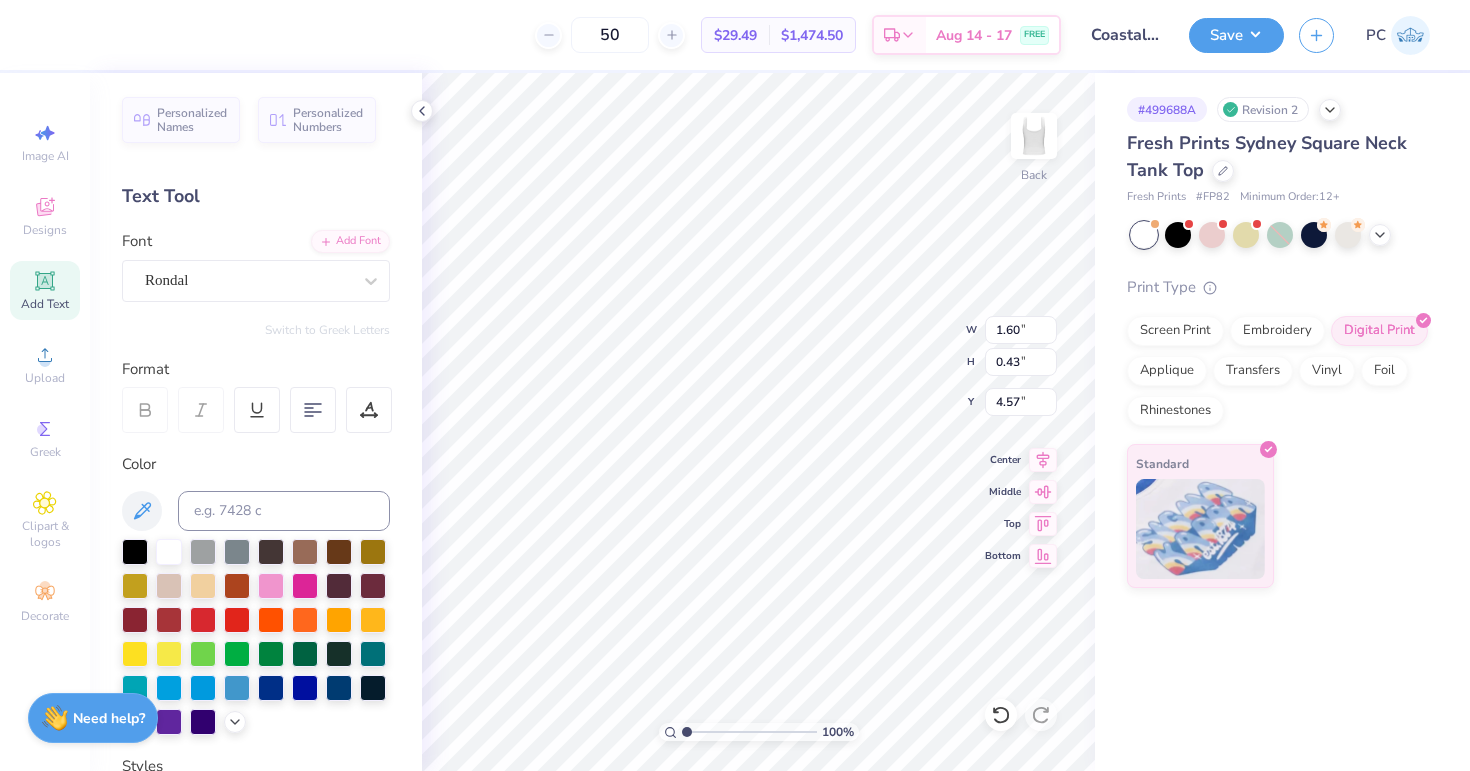 type on "4.37" 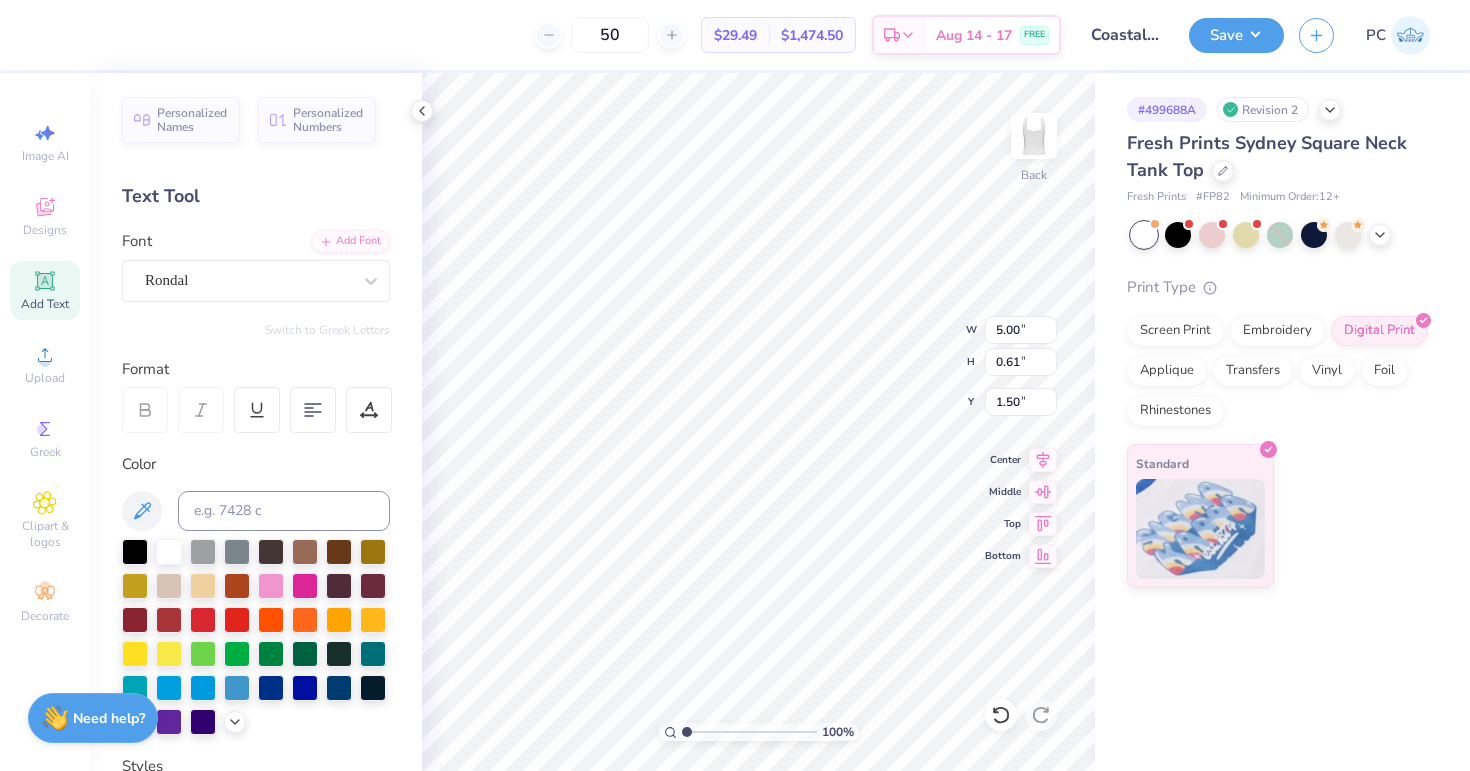 type on "4.49" 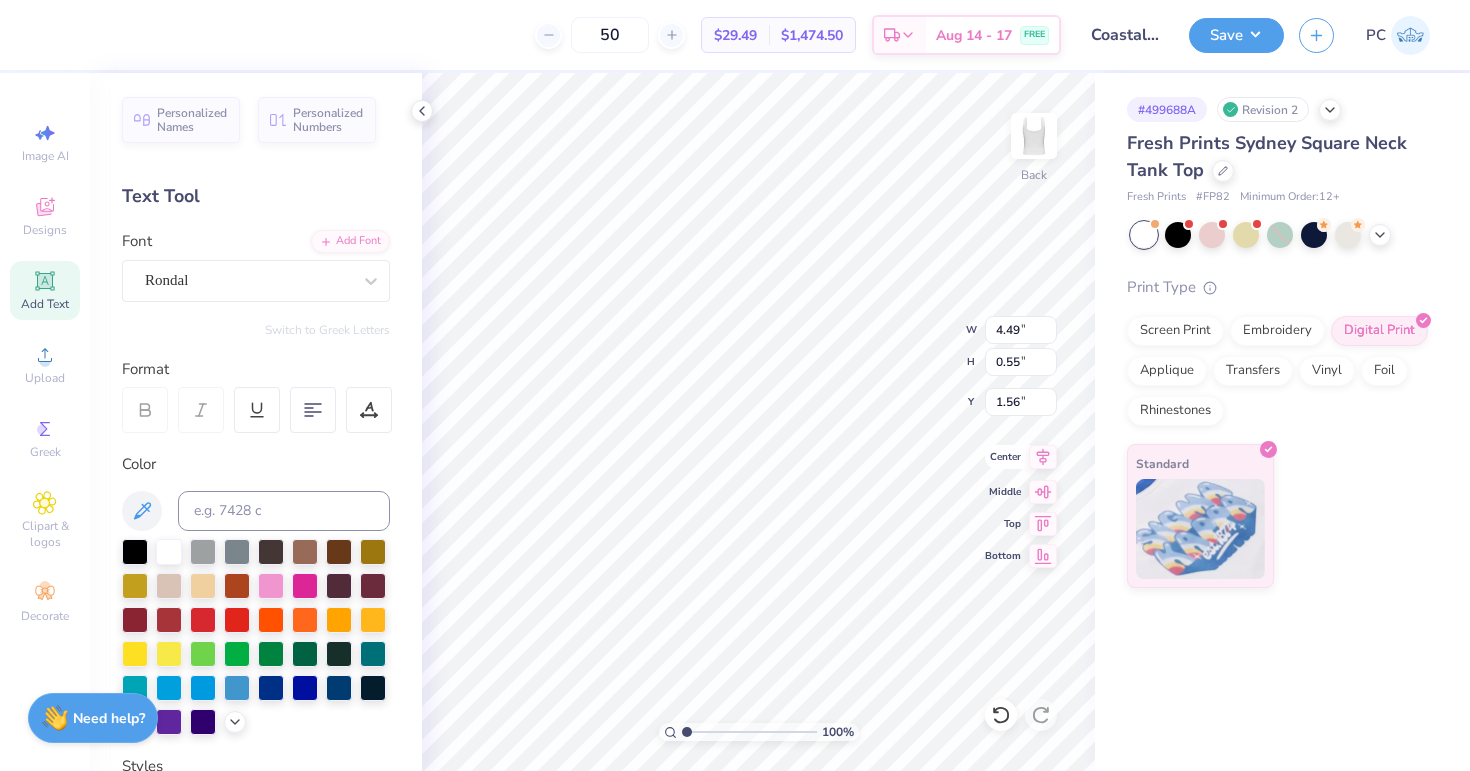 click 